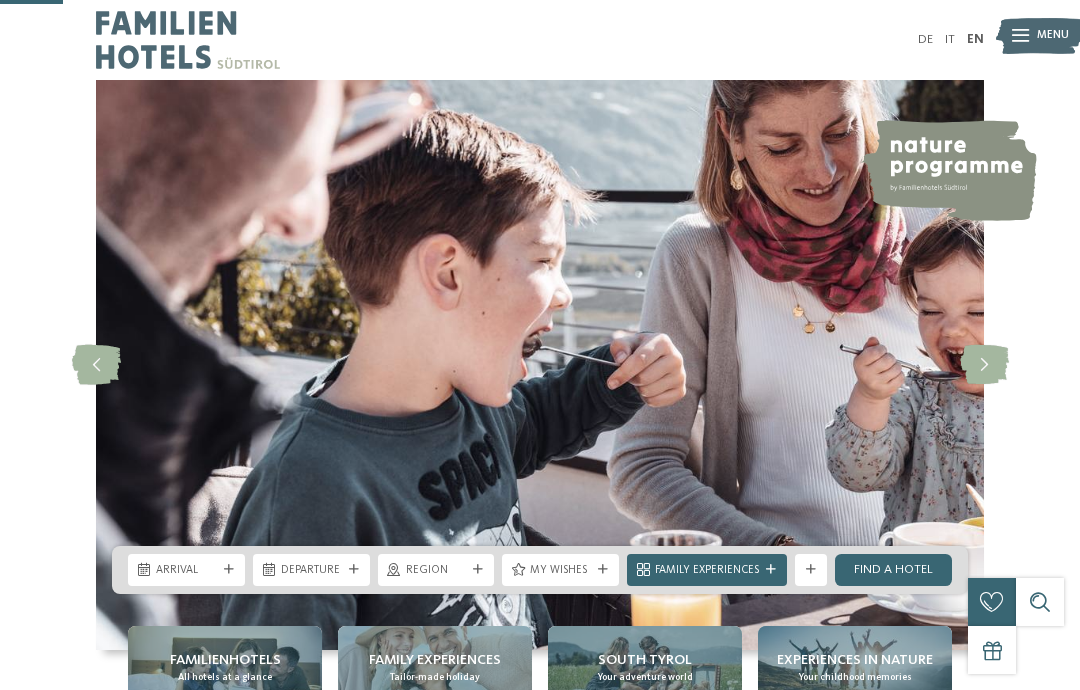 scroll, scrollTop: 412, scrollLeft: 0, axis: vertical 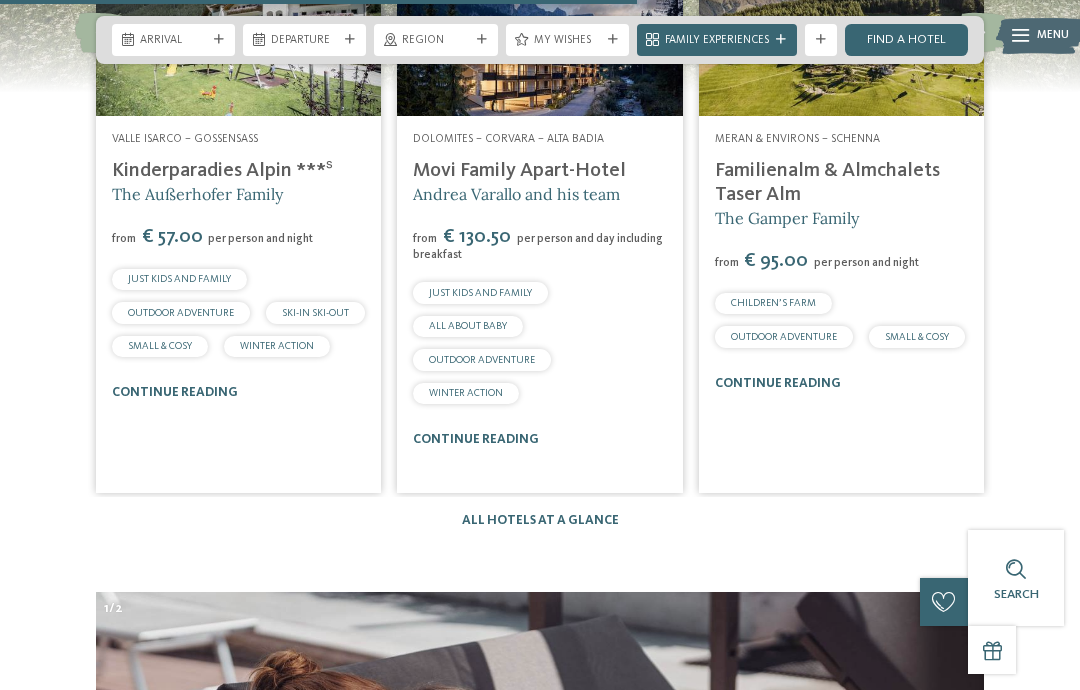 click on "All hotels at a glance" at bounding box center (540, 520) 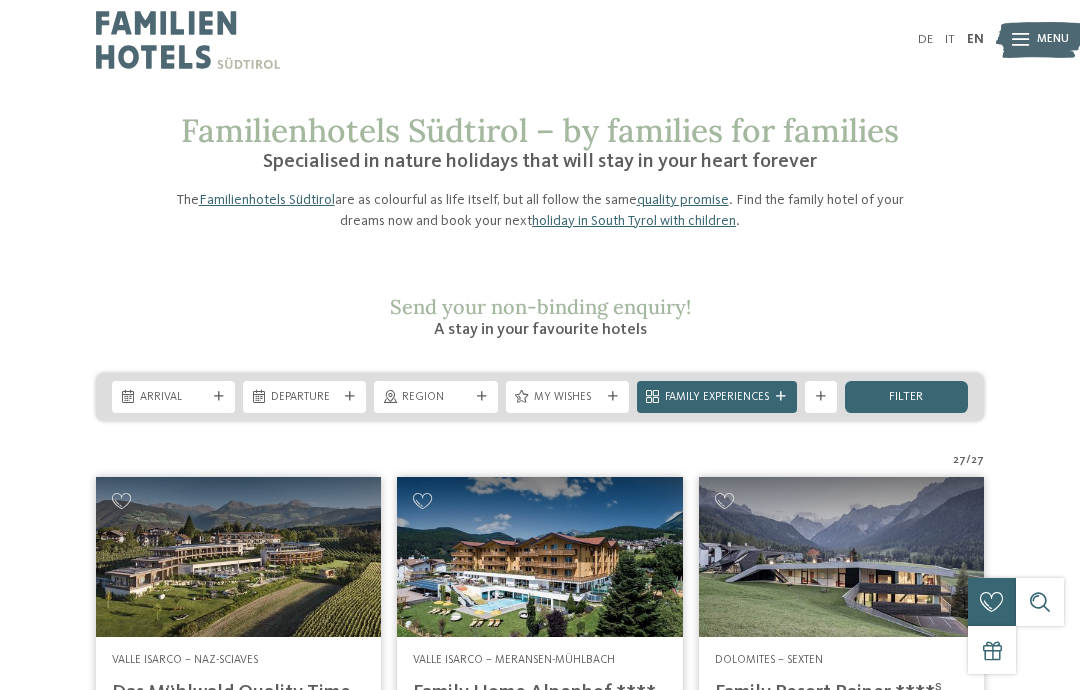 scroll, scrollTop: 0, scrollLeft: 0, axis: both 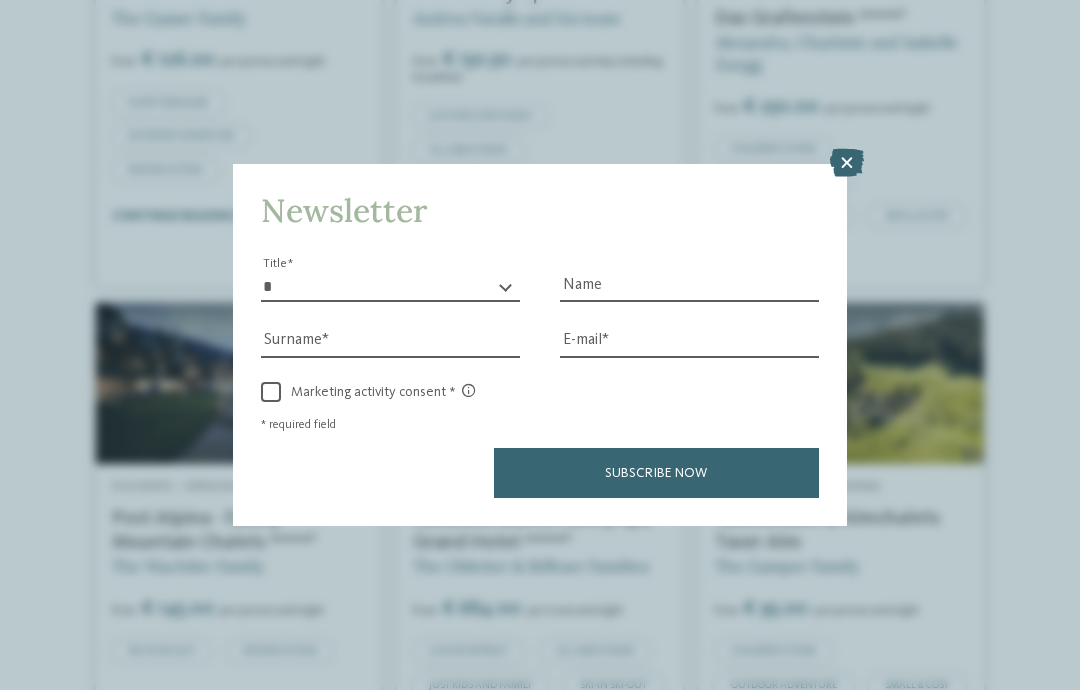 click at bounding box center [847, 163] 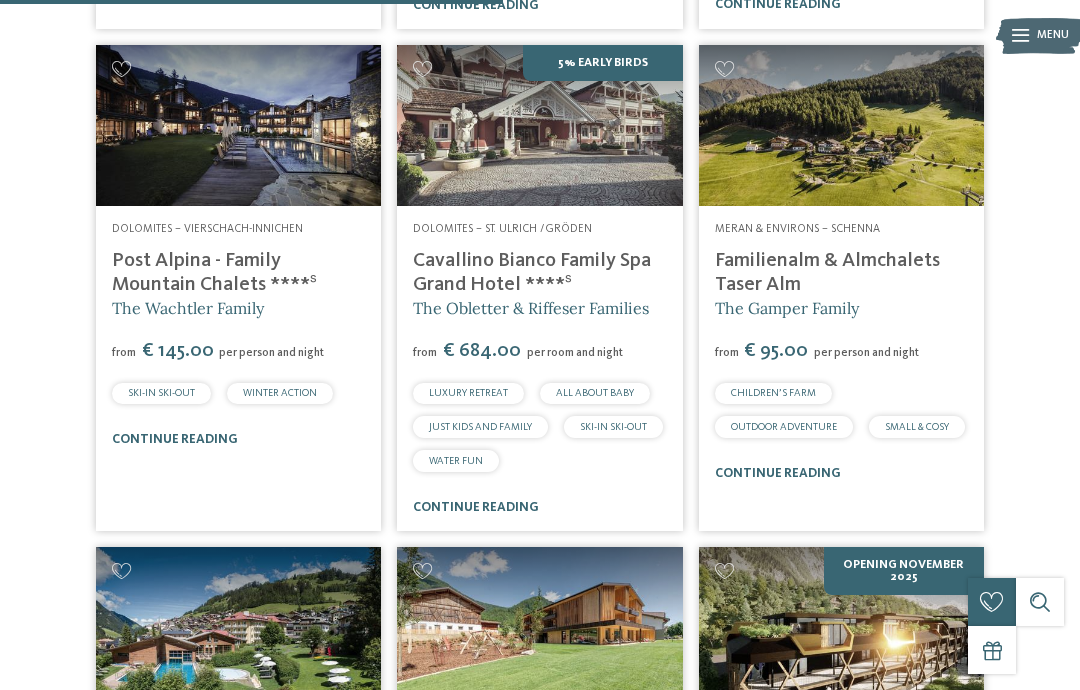 scroll, scrollTop: 2472, scrollLeft: 0, axis: vertical 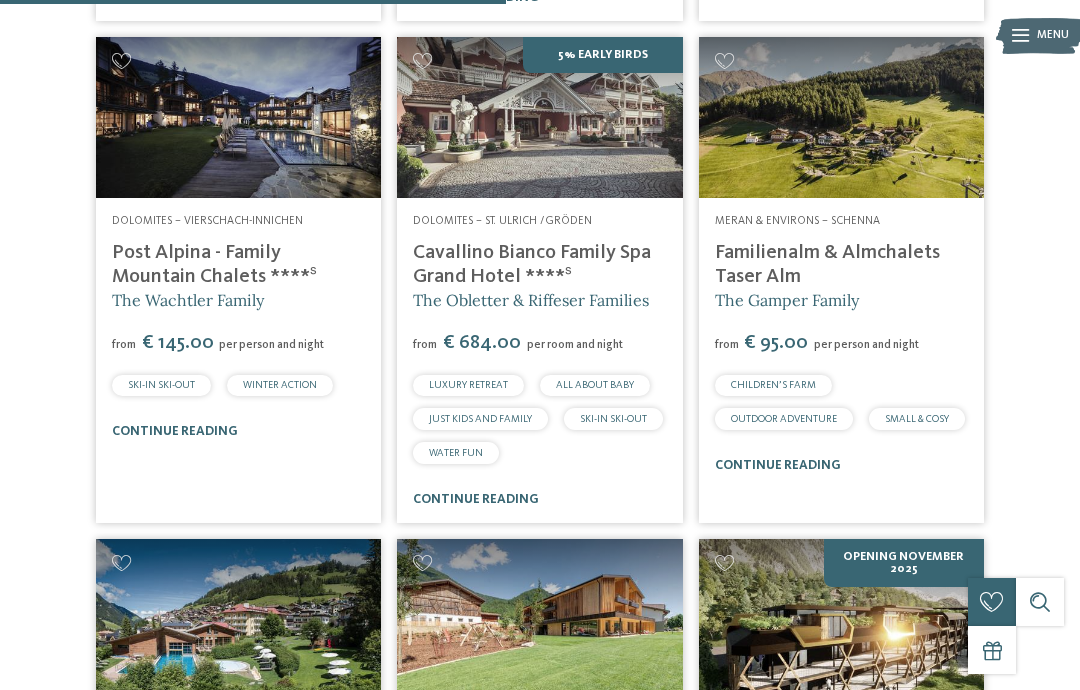 click on "Familienalm & Almchalets Taser Alm" at bounding box center (827, 265) 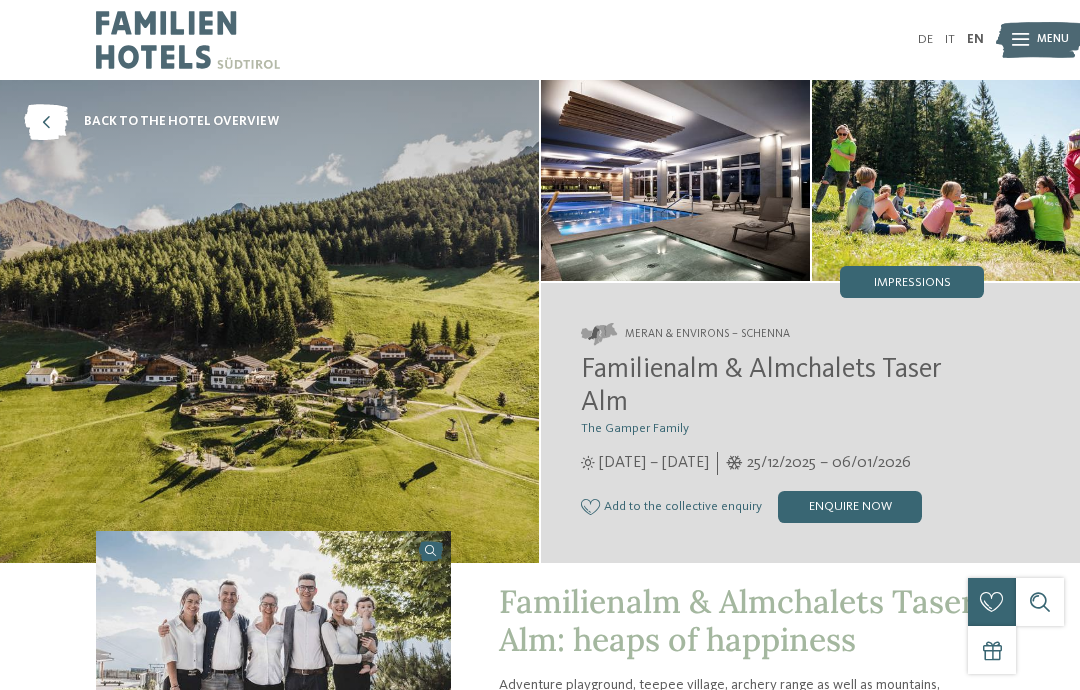 scroll, scrollTop: 0, scrollLeft: 0, axis: both 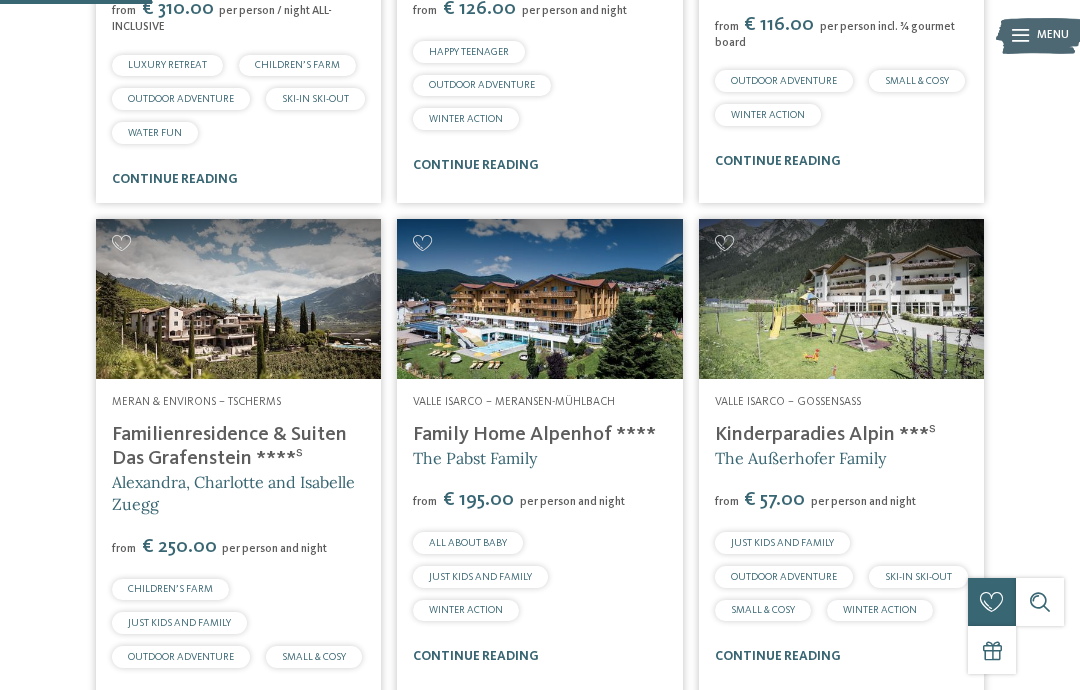 click on "Kinderparadies Alpin ***ˢ" at bounding box center [825, 435] 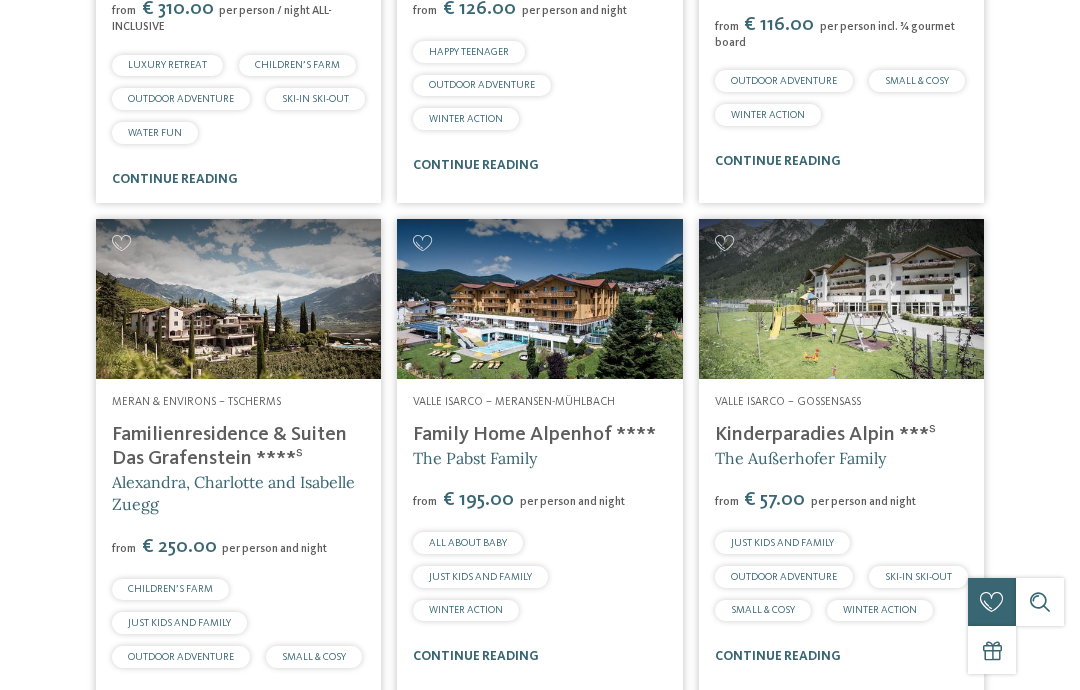 scroll, scrollTop: 0, scrollLeft: 0, axis: both 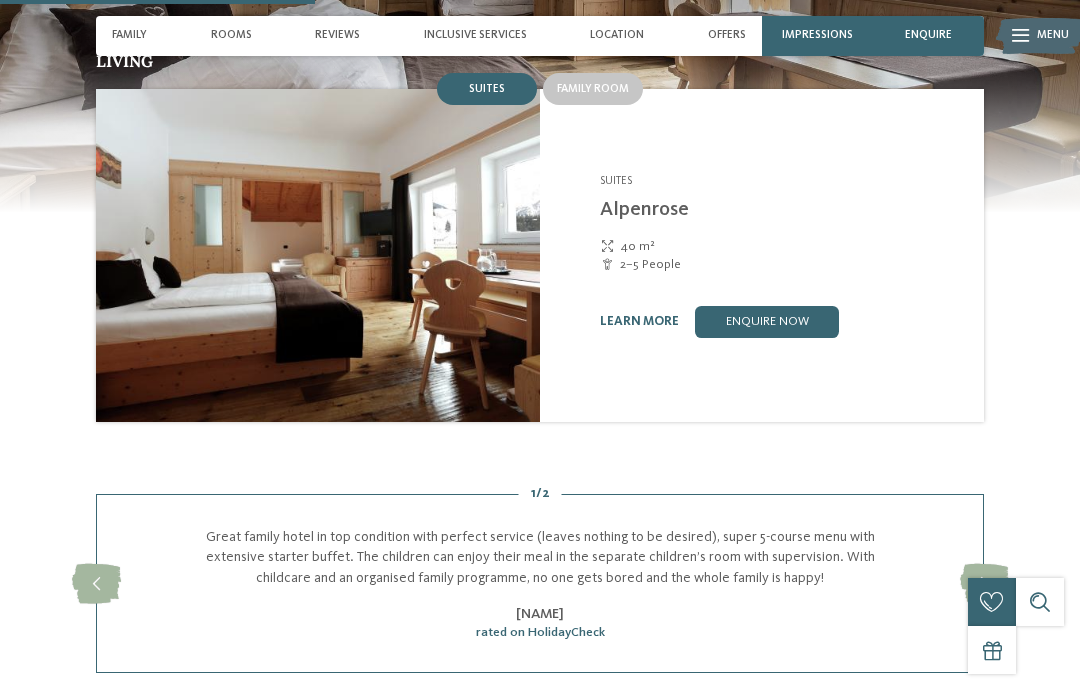 click on "Family room" at bounding box center (593, 89) 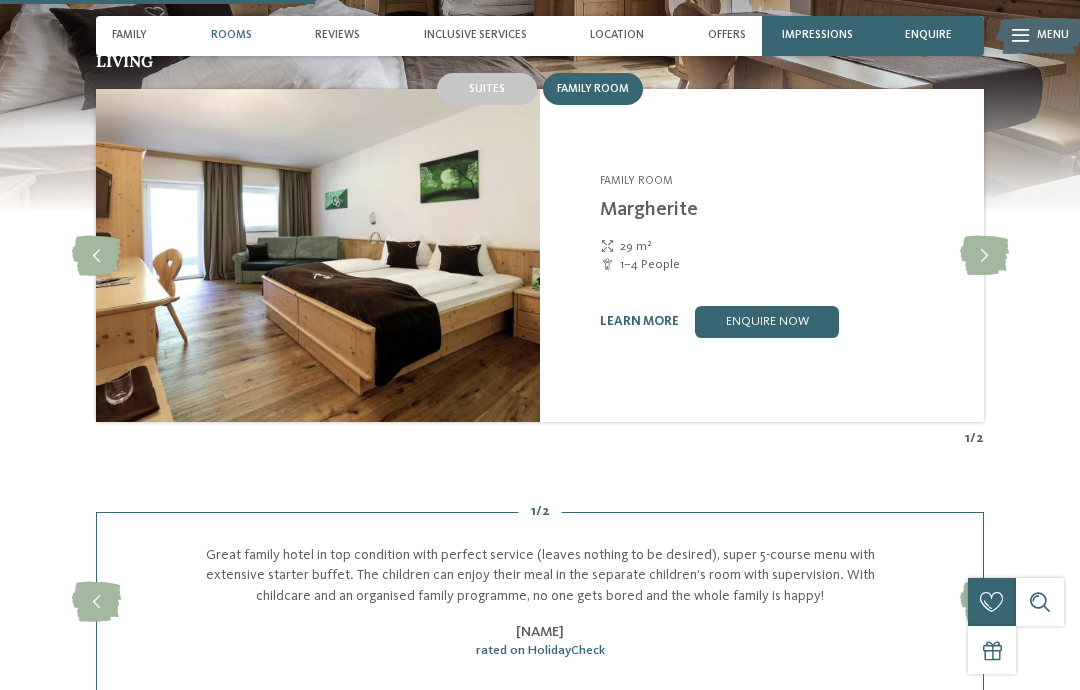 click on "Suites" at bounding box center [487, 89] 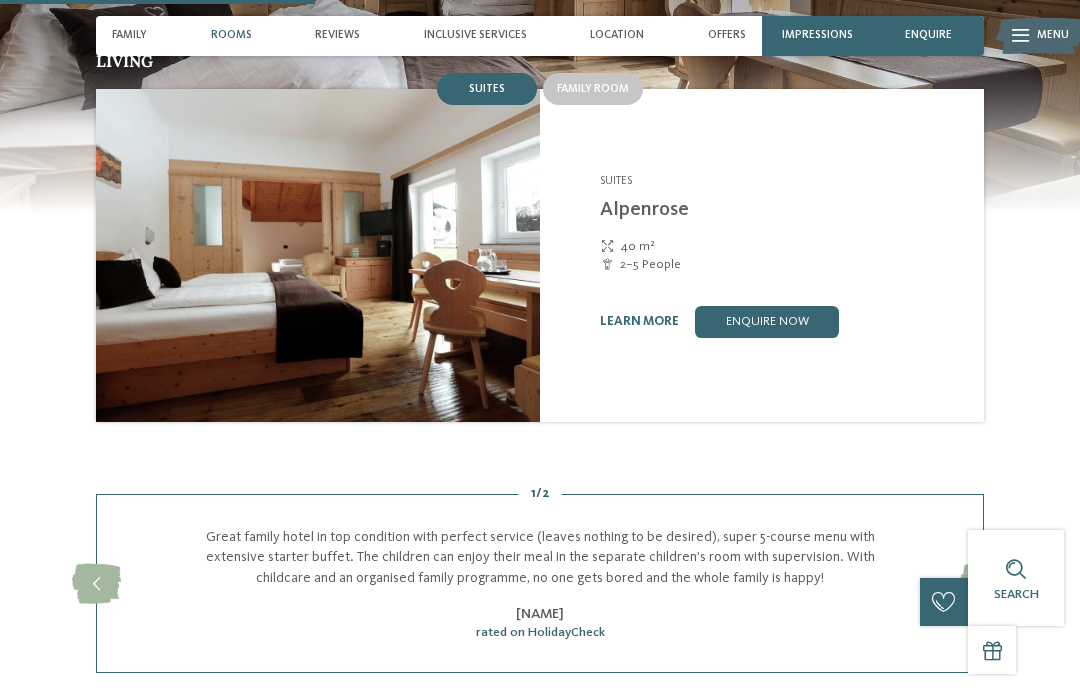 click on "learn more" at bounding box center [639, 321] 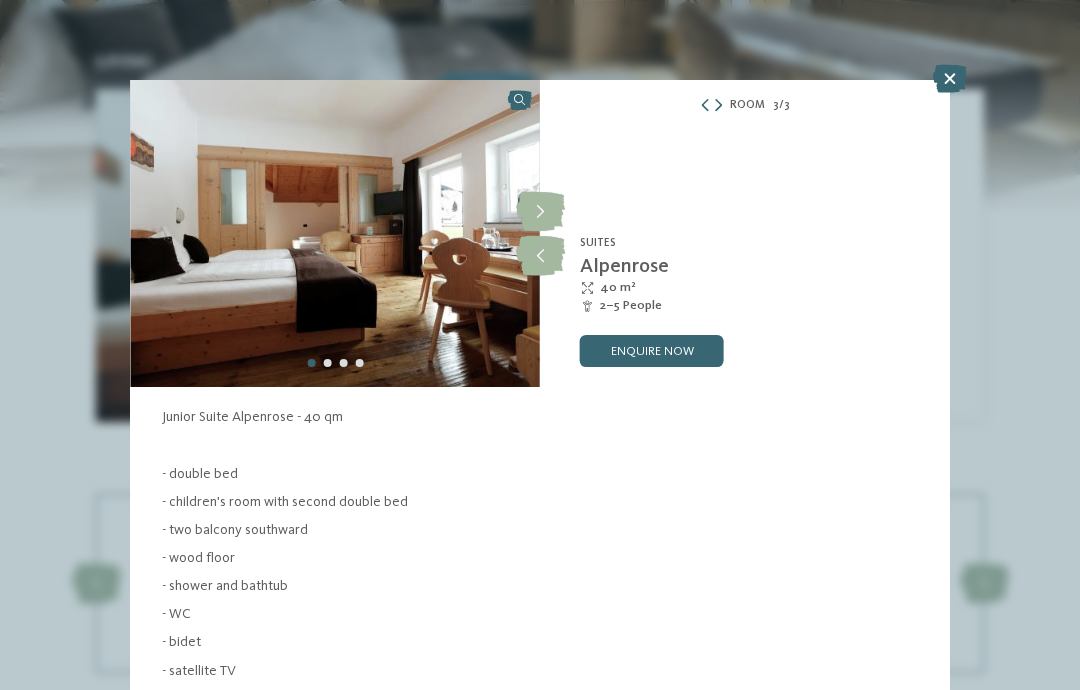 scroll, scrollTop: 0, scrollLeft: 0, axis: both 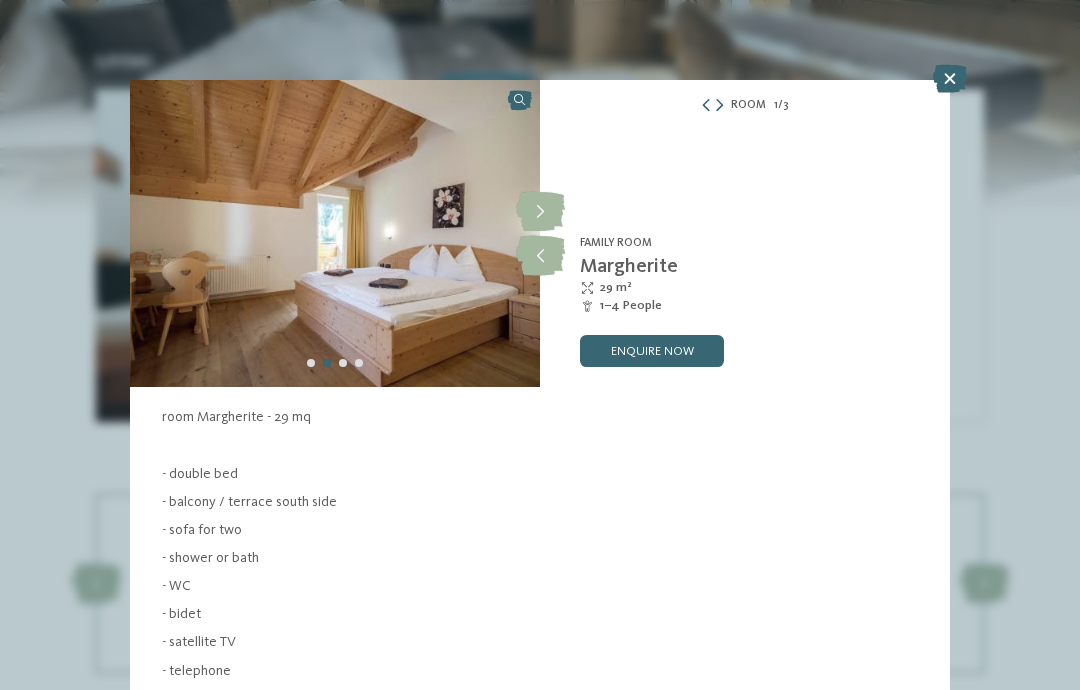 click at bounding box center [719, 106] 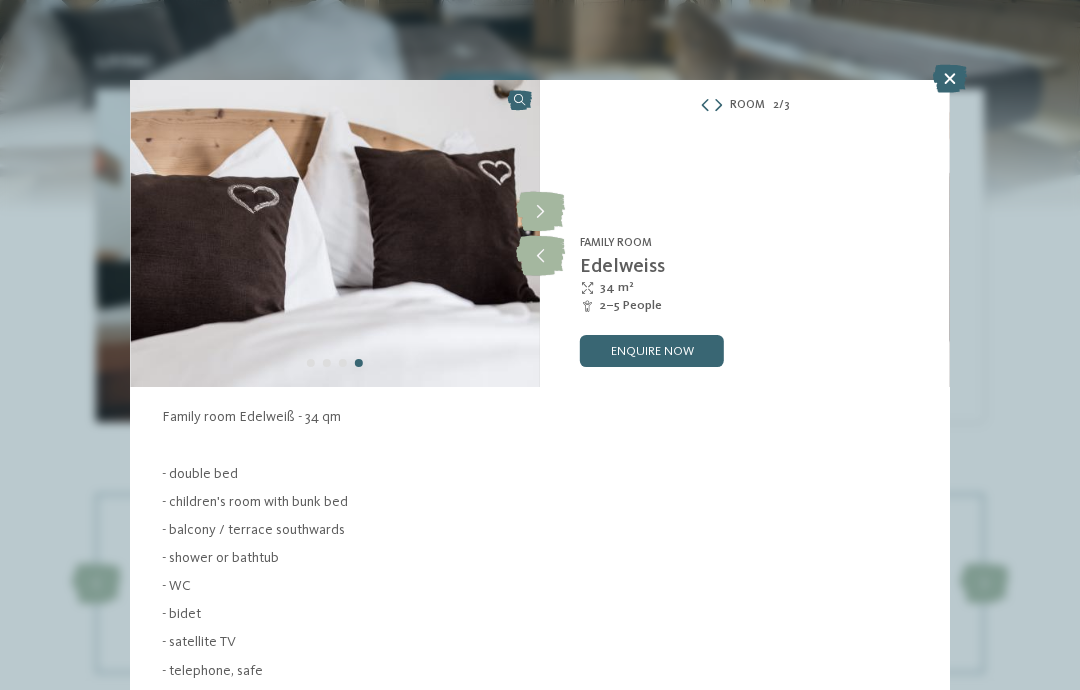 scroll, scrollTop: 0, scrollLeft: 0, axis: both 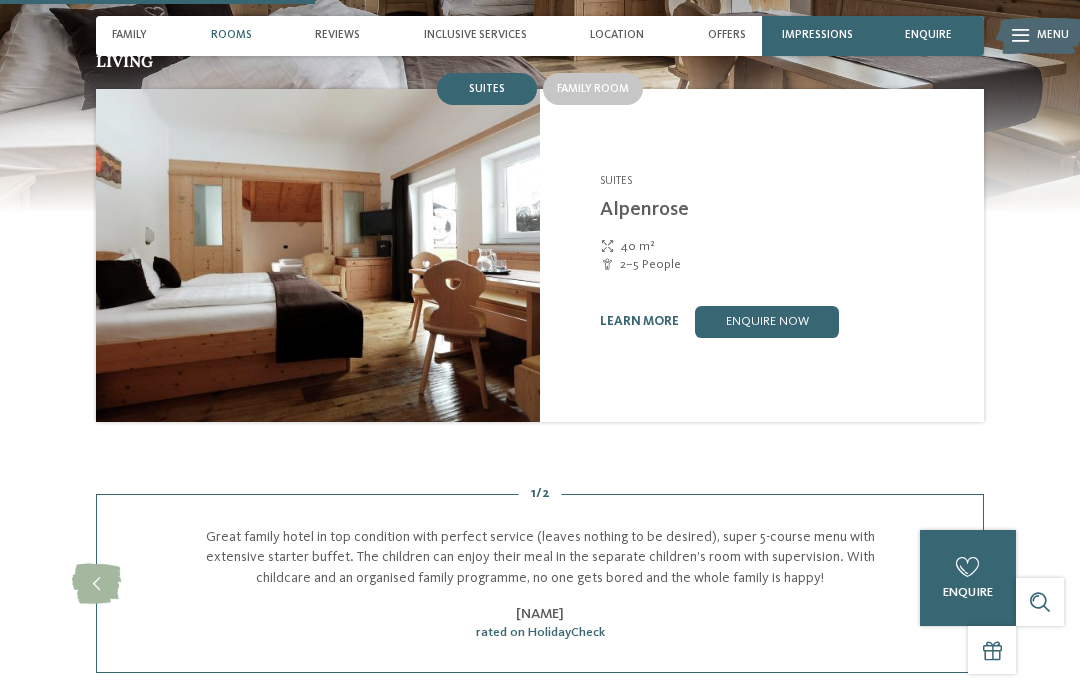 click on "Inclusive services" at bounding box center [475, 35] 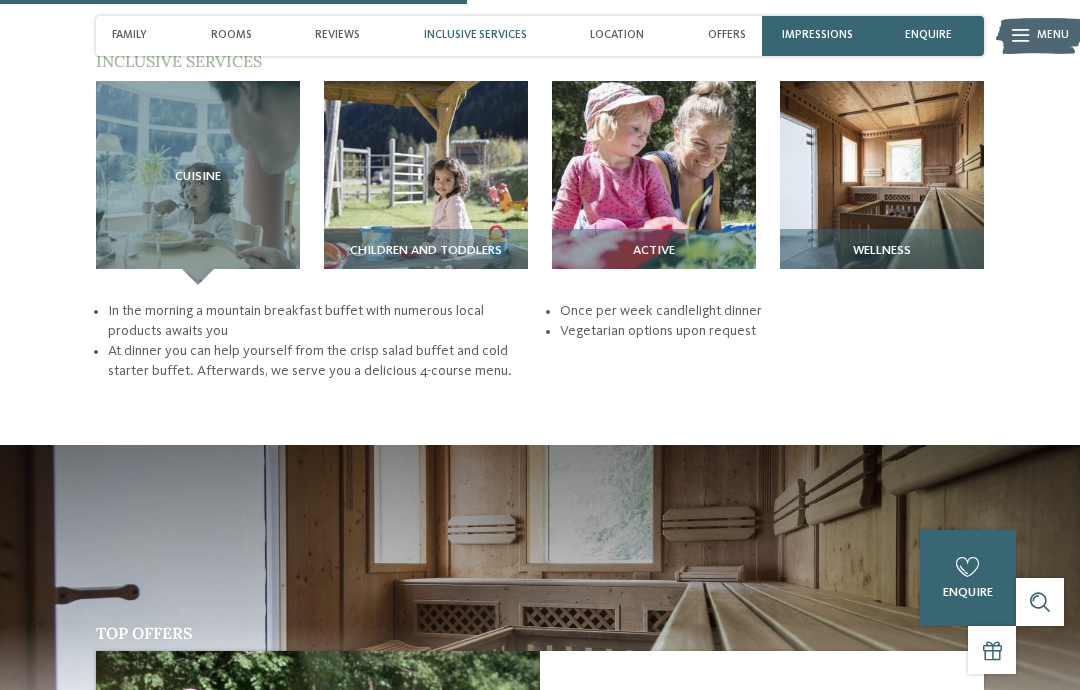 click at bounding box center (654, 183) 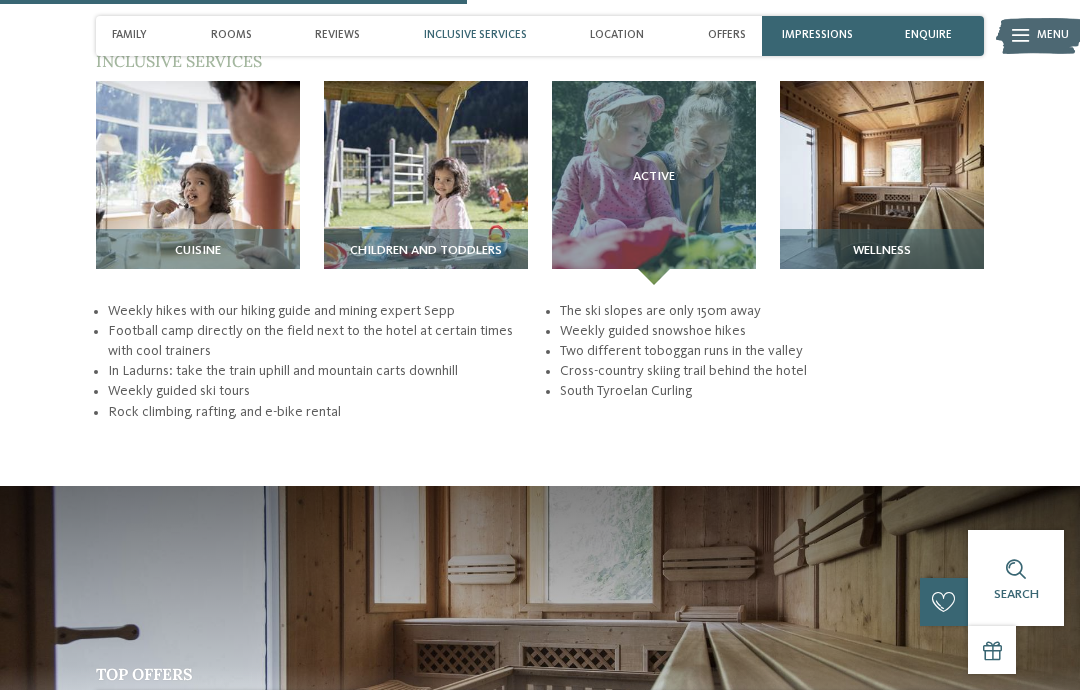 click at bounding box center [882, 183] 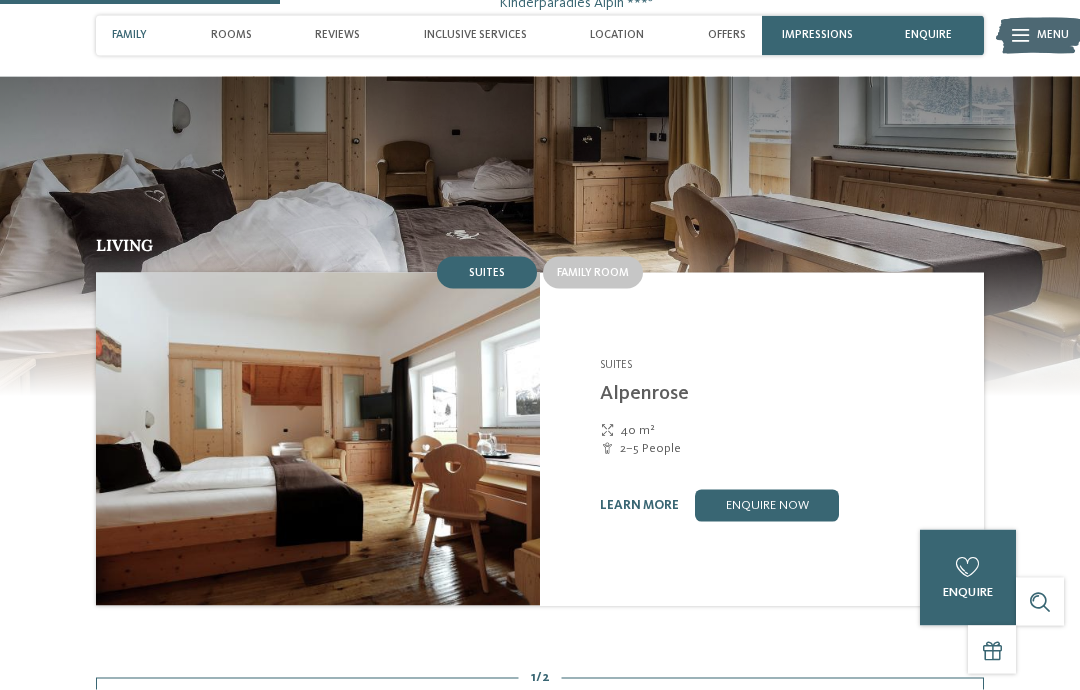 scroll, scrollTop: 1221, scrollLeft: 0, axis: vertical 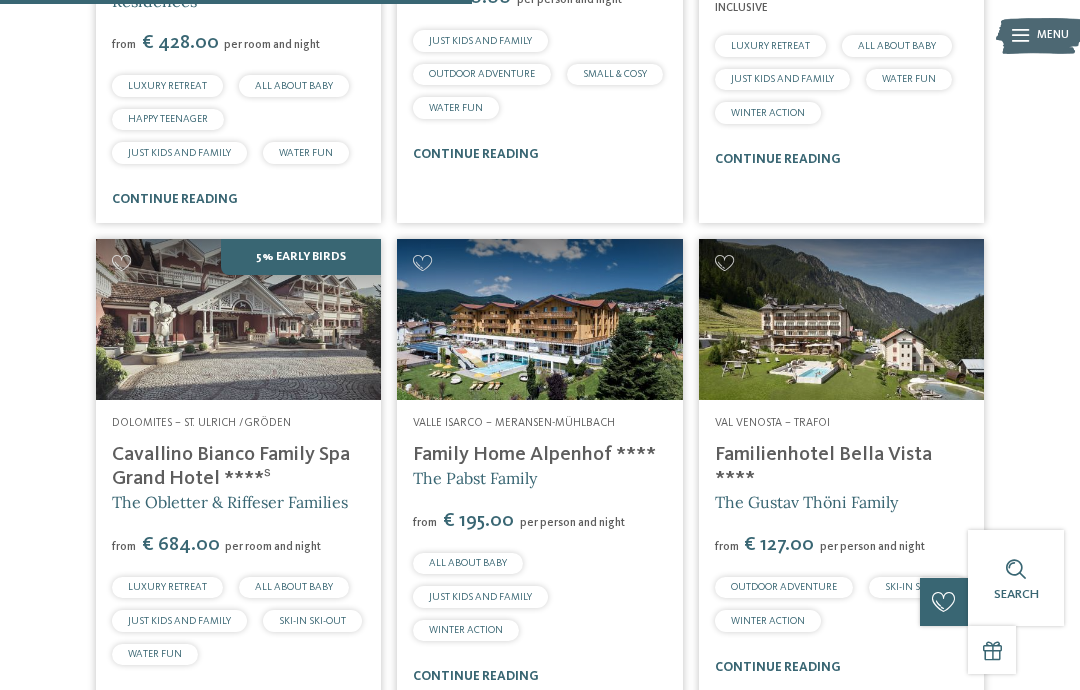 click on "Familienhotel Bella Vista ****" at bounding box center [823, 467] 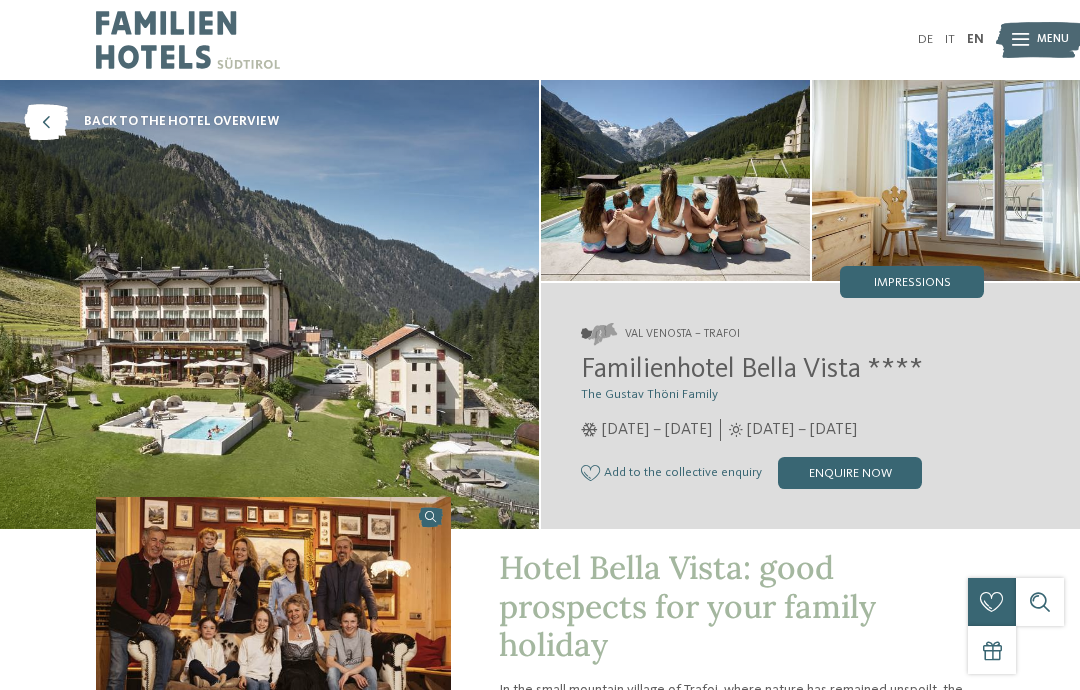 scroll, scrollTop: 0, scrollLeft: 0, axis: both 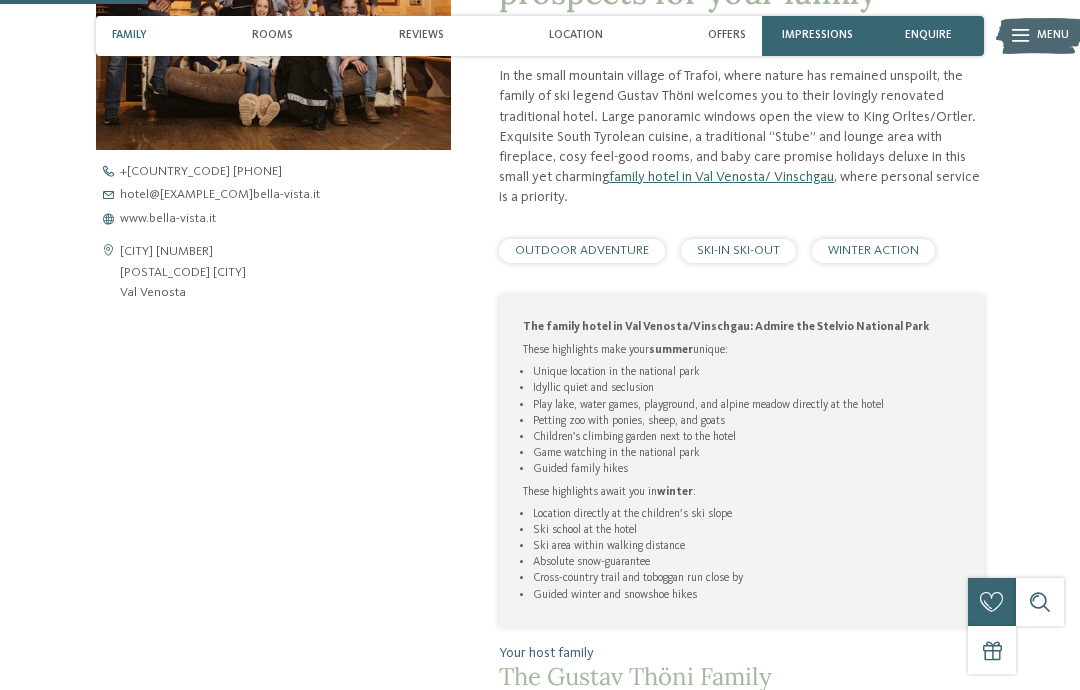 click on "www.bella-vista.it" at bounding box center (168, 219) 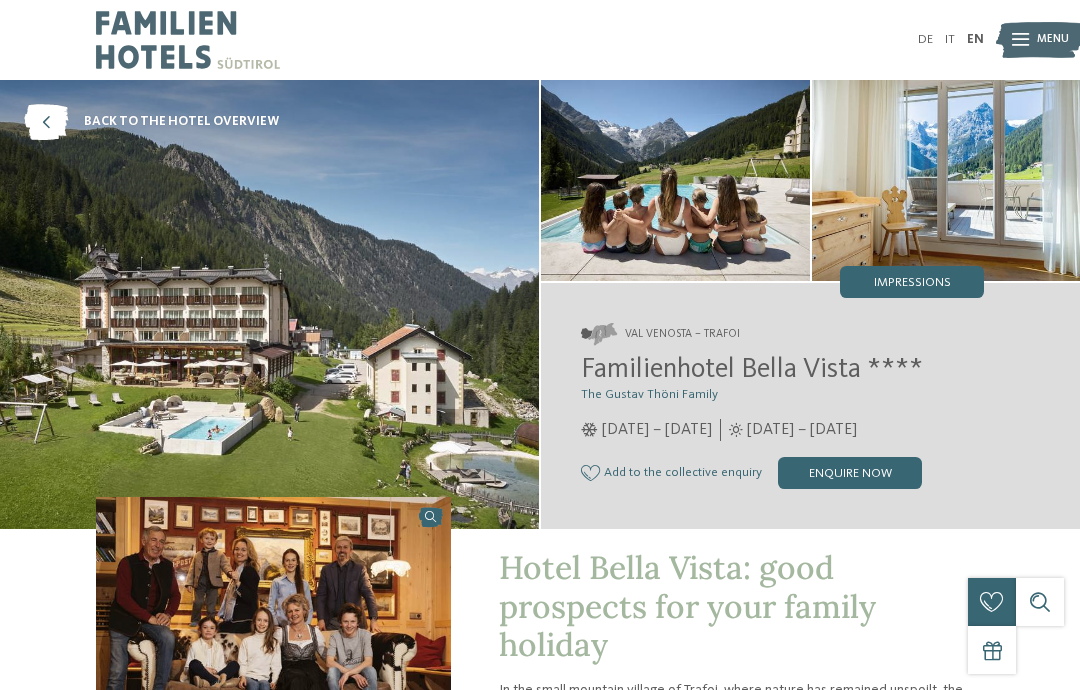 scroll, scrollTop: 0, scrollLeft: 0, axis: both 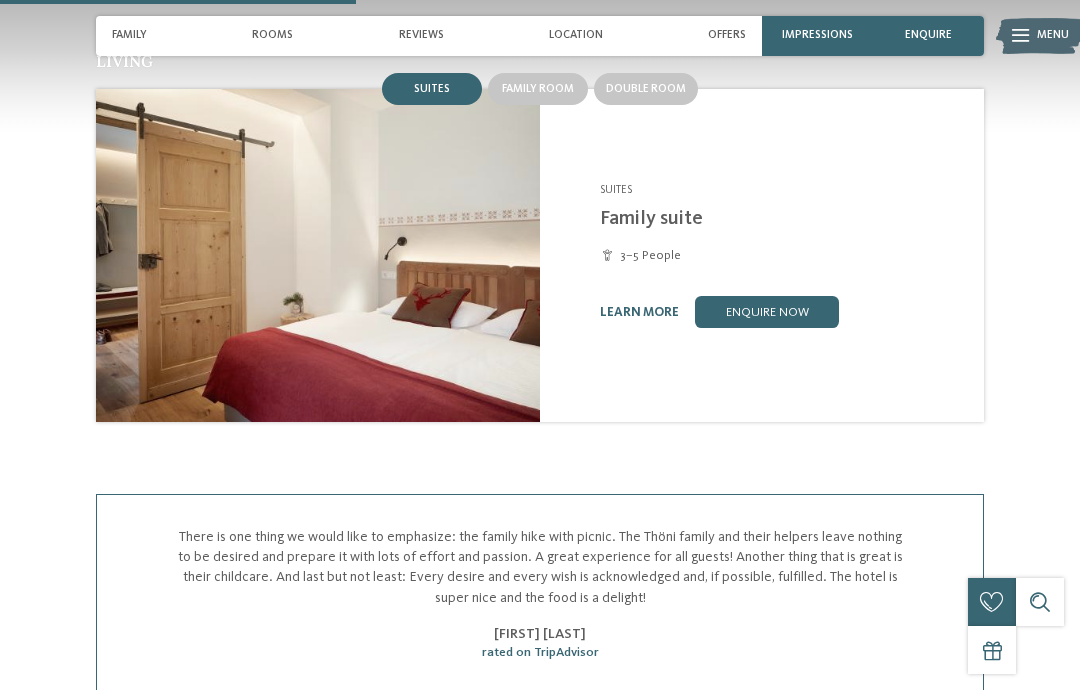 click on "Family room" at bounding box center (538, 89) 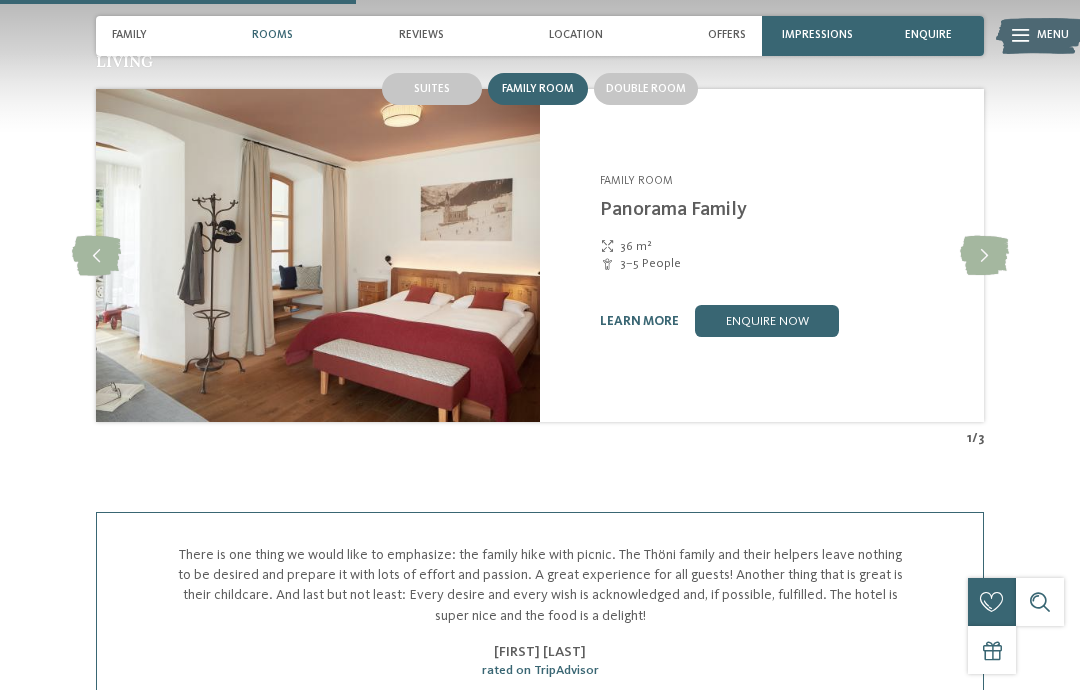 click on "learn more" at bounding box center [639, 321] 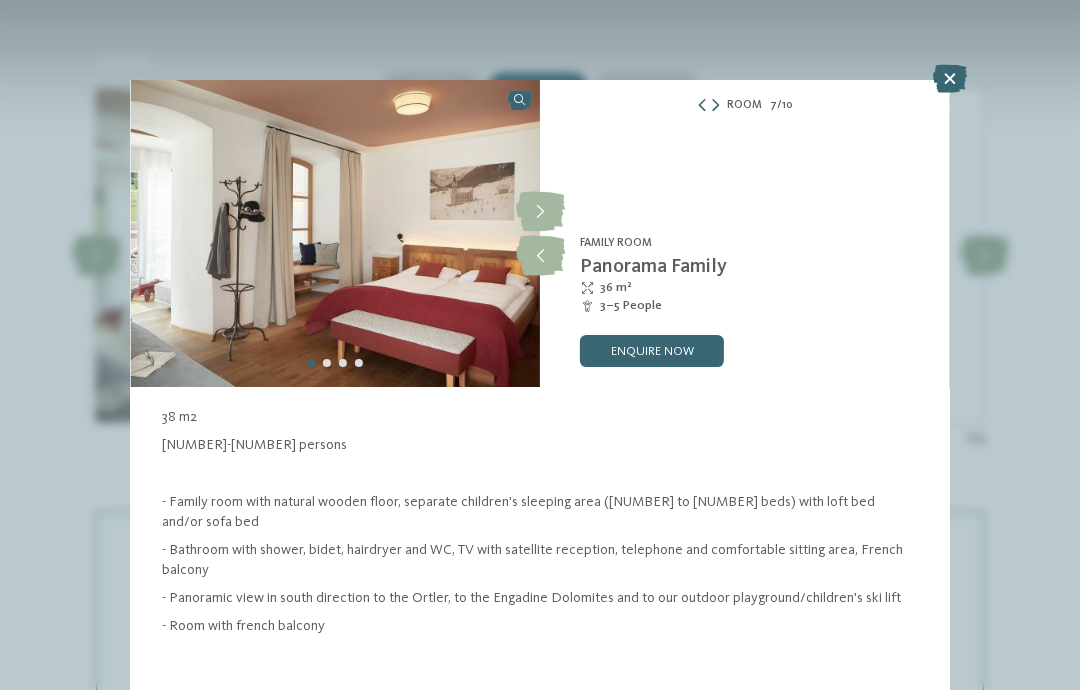 scroll, scrollTop: 60, scrollLeft: 0, axis: vertical 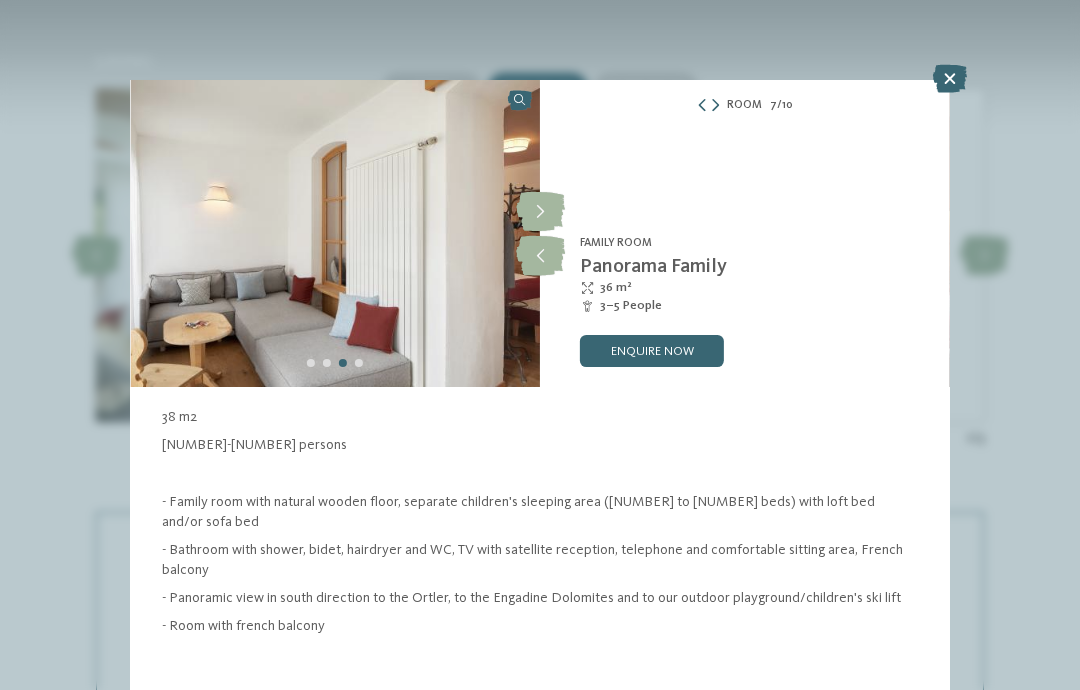 click at bounding box center [540, 256] 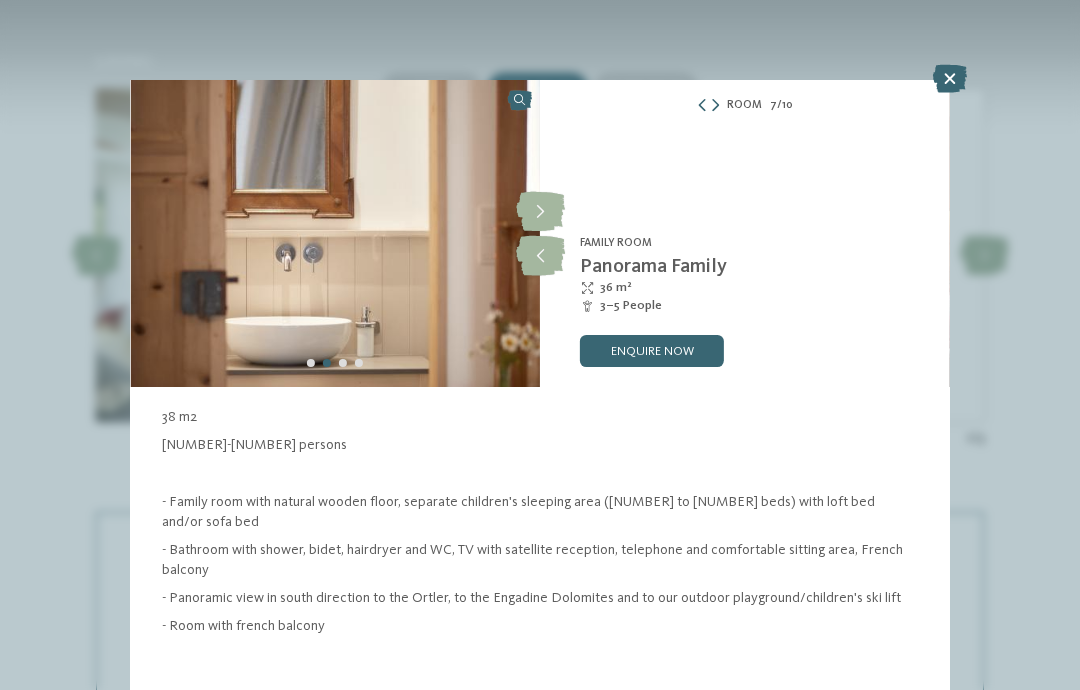 click at bounding box center (540, 212) 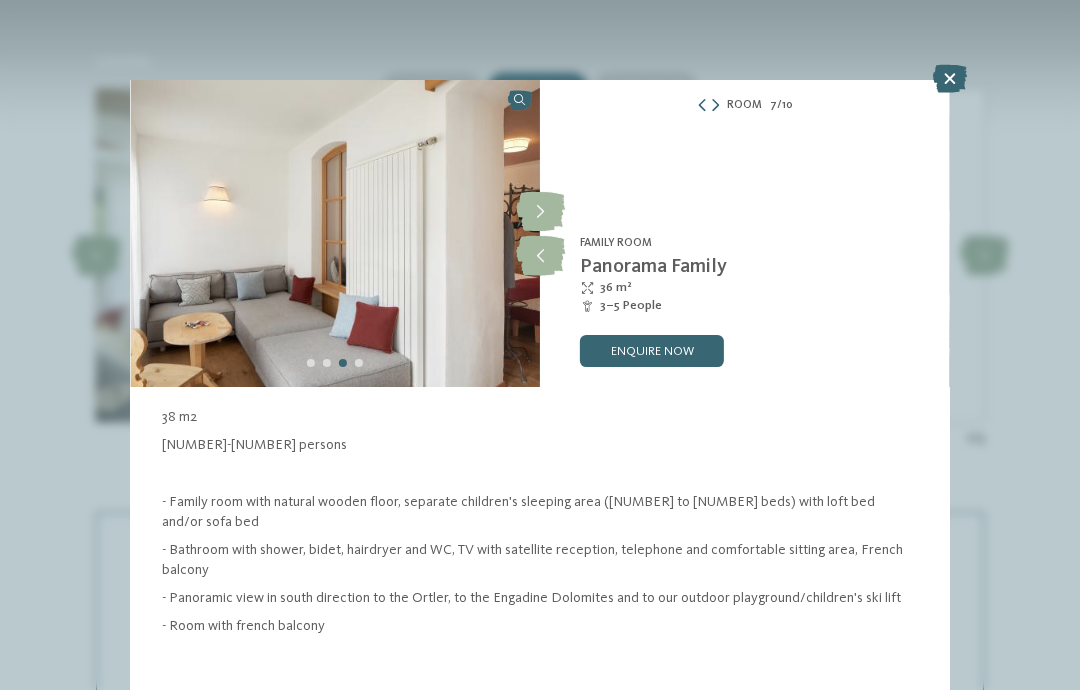 click at bounding box center [540, 212] 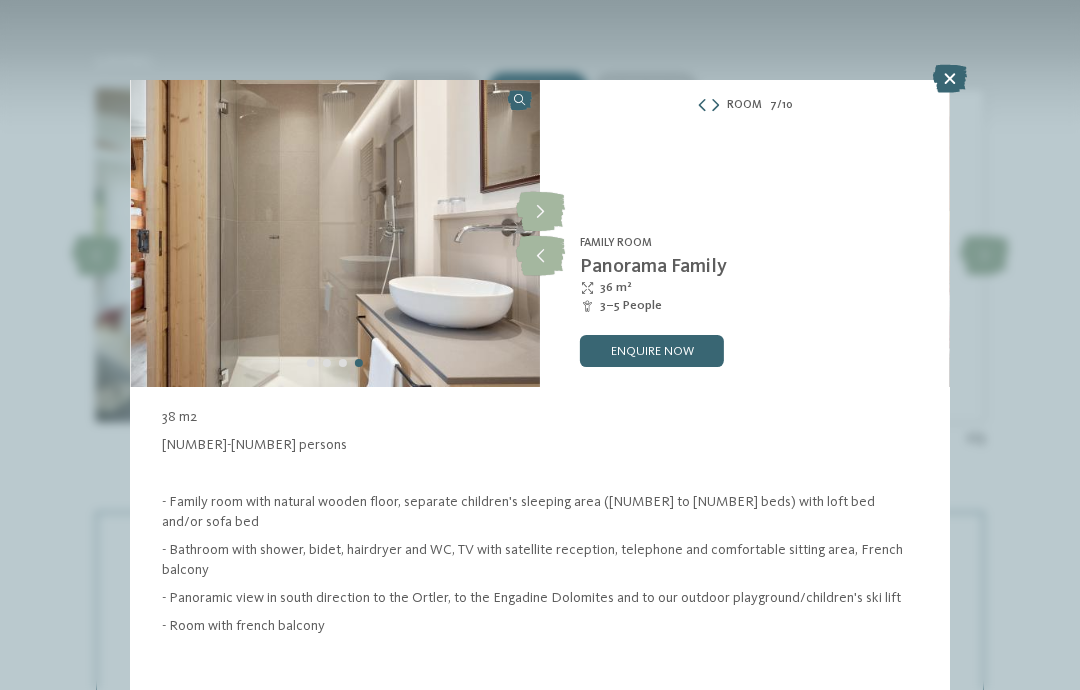 click at bounding box center [540, 212] 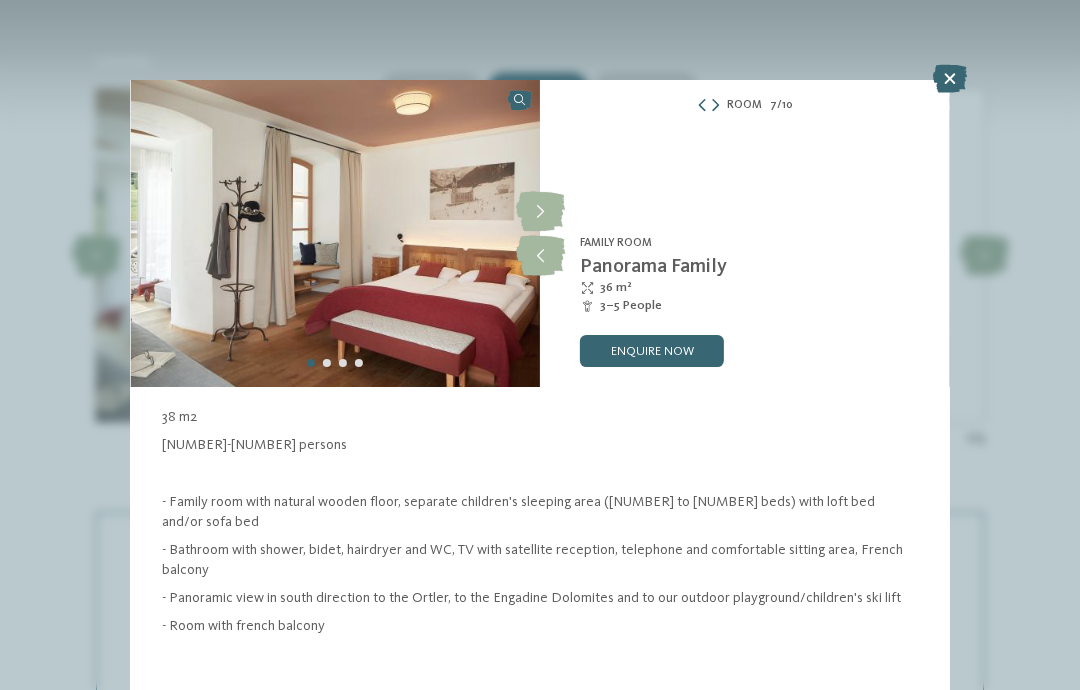 click at bounding box center [540, 212] 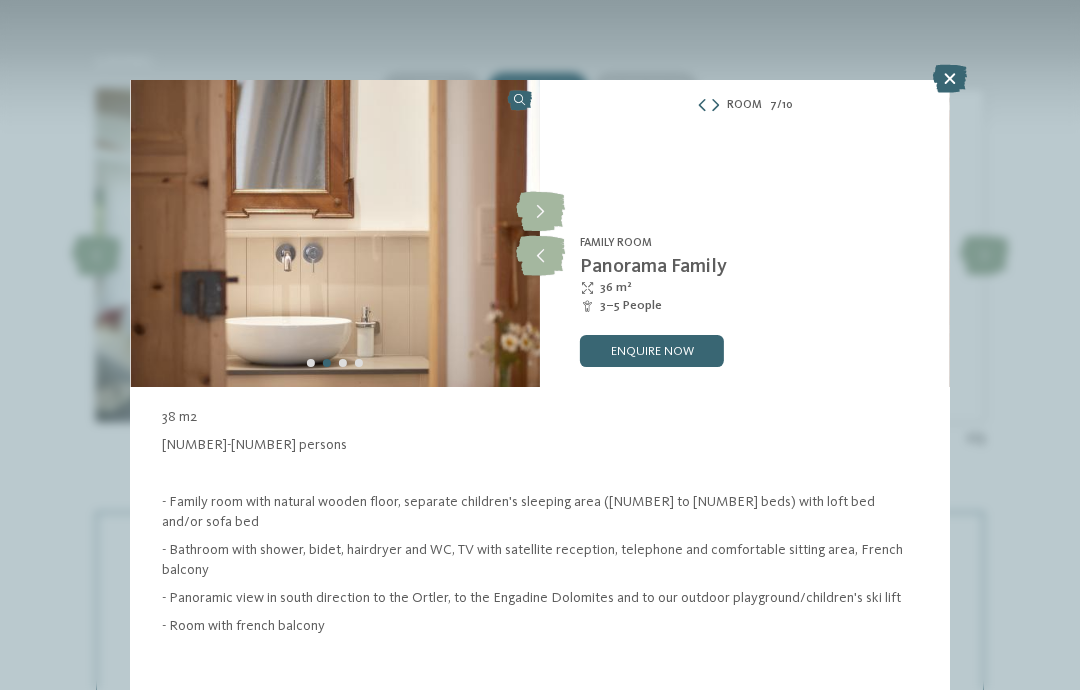 click at bounding box center (540, 212) 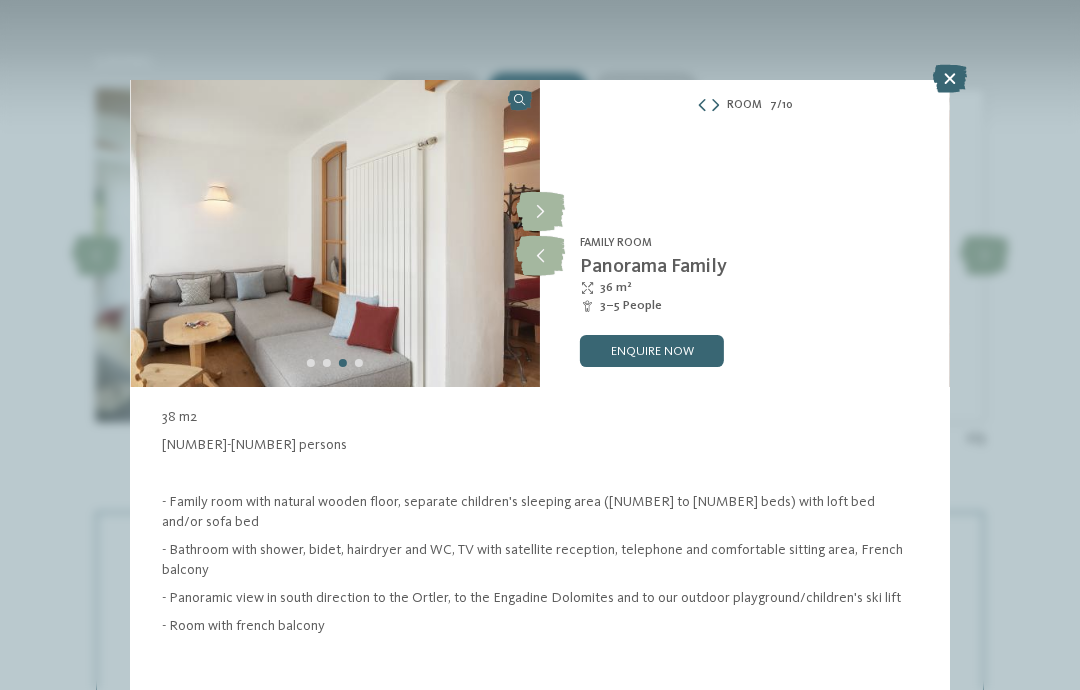 click at bounding box center (540, 212) 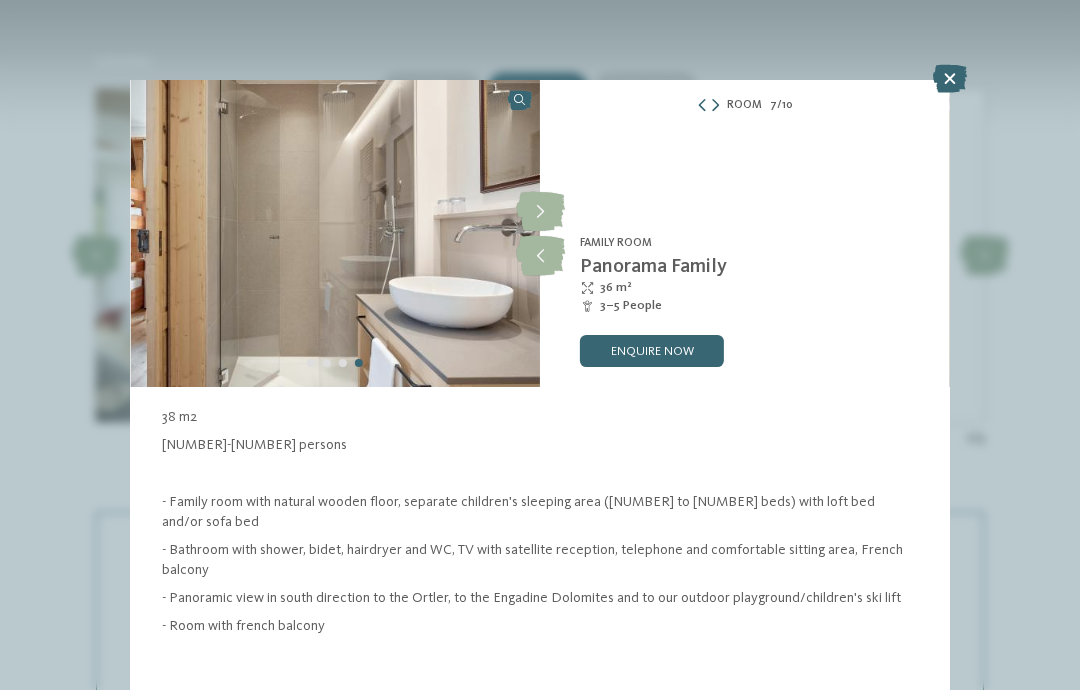 click at bounding box center [540, 212] 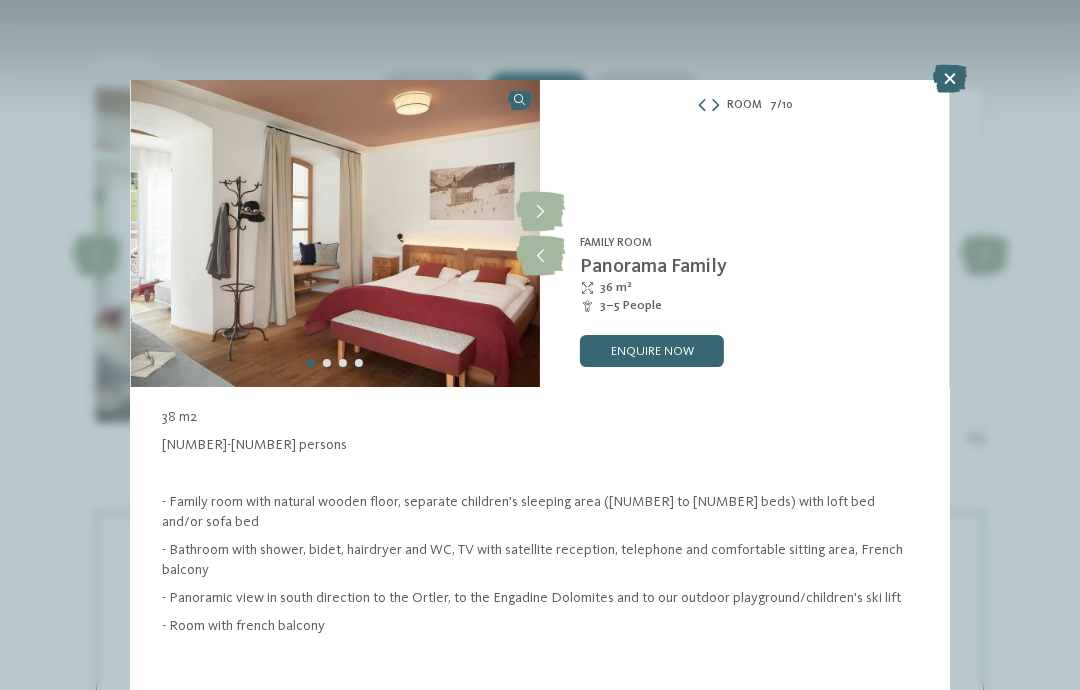 click at bounding box center [950, 79] 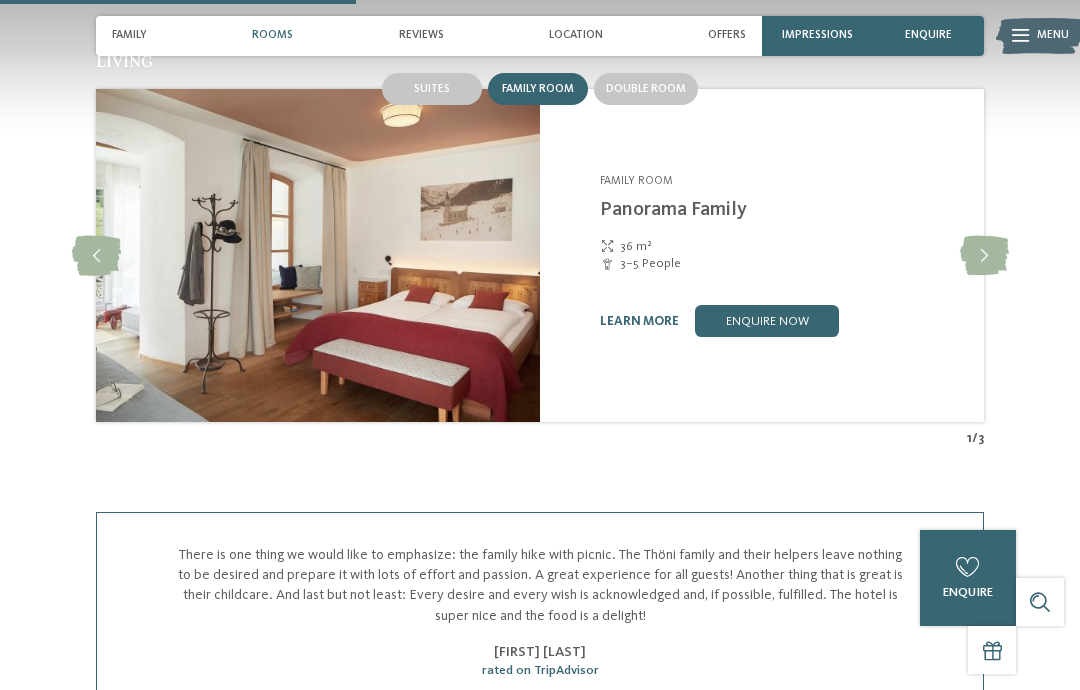 click on "Suites" at bounding box center [432, 89] 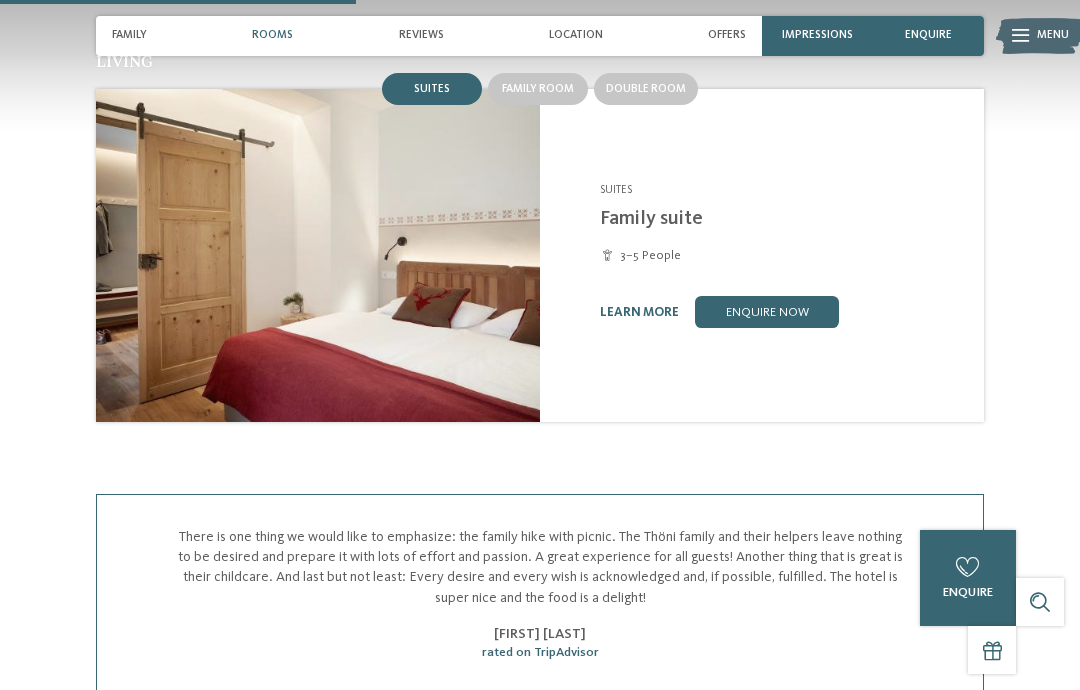 click on "learn more" at bounding box center (639, 312) 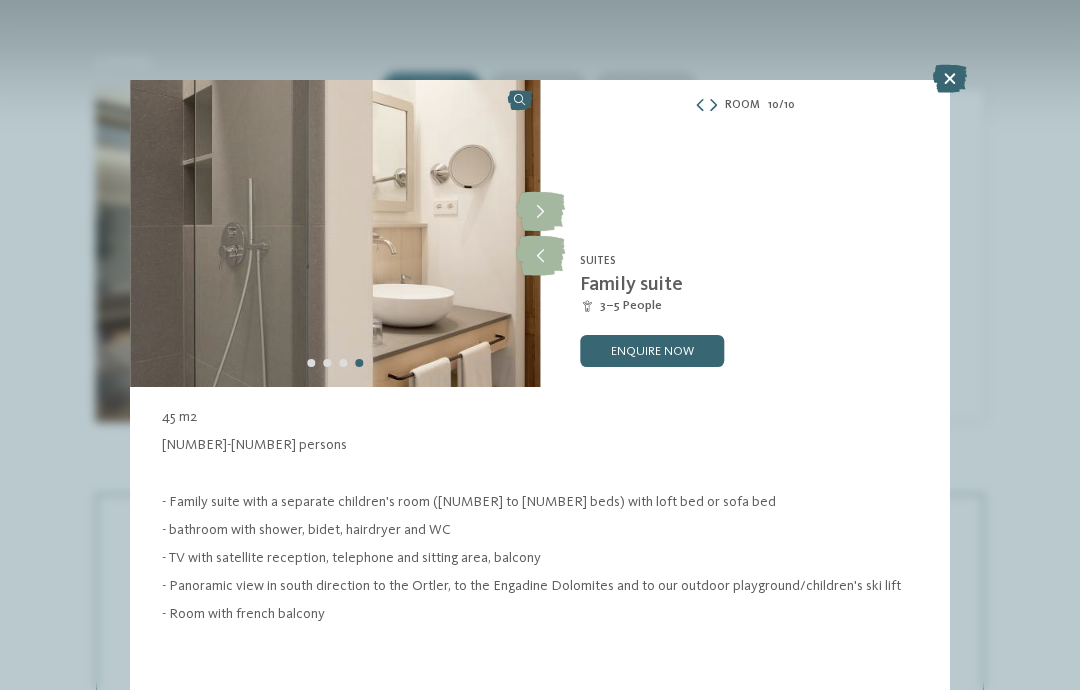 scroll, scrollTop: 0, scrollLeft: 0, axis: both 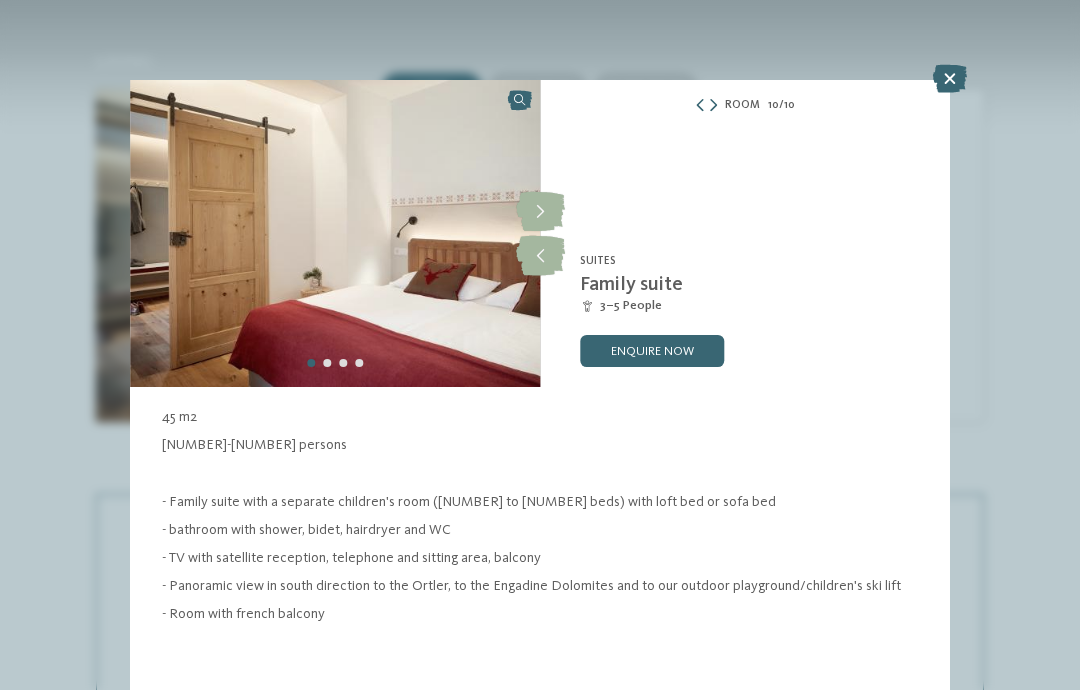 click at bounding box center (540, 212) 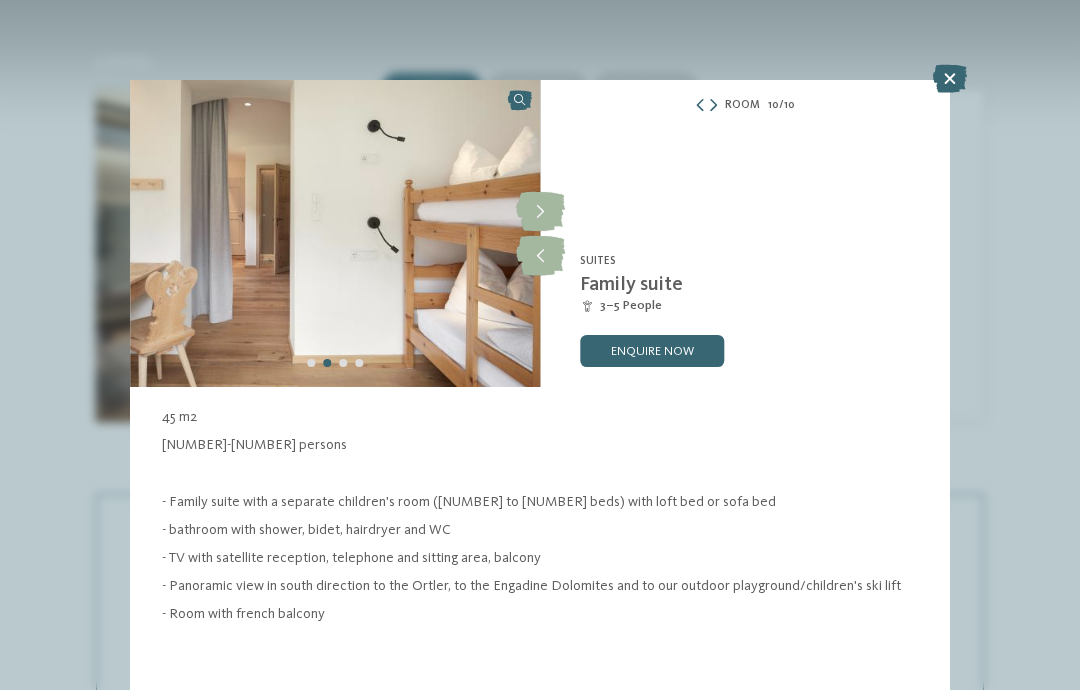 click at bounding box center [540, 212] 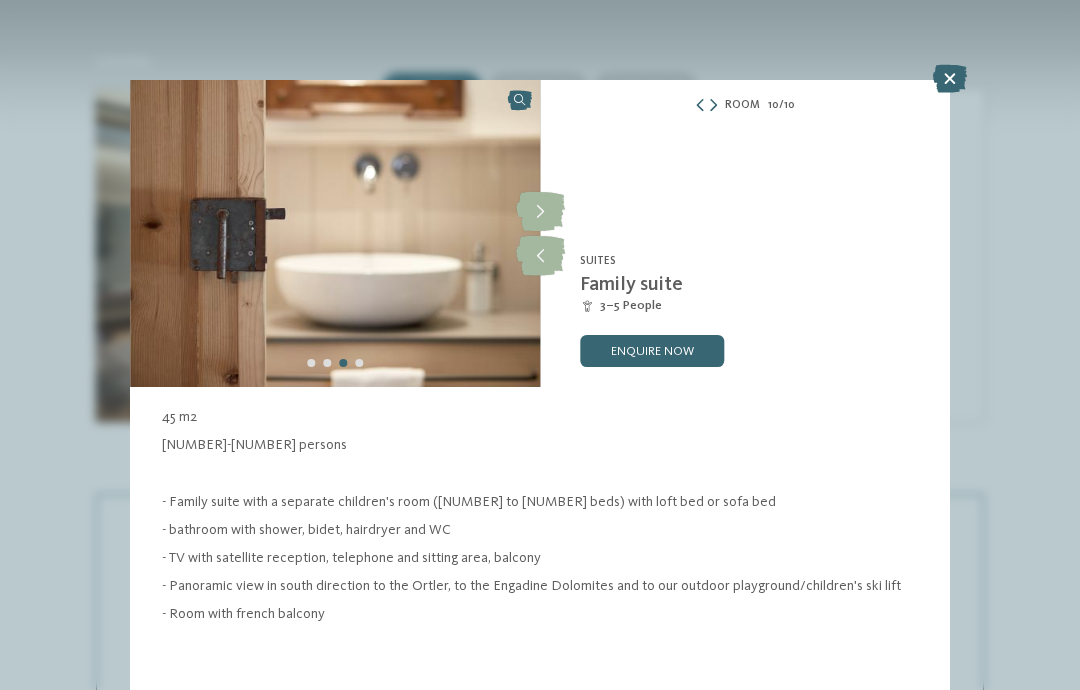 click at bounding box center (540, 256) 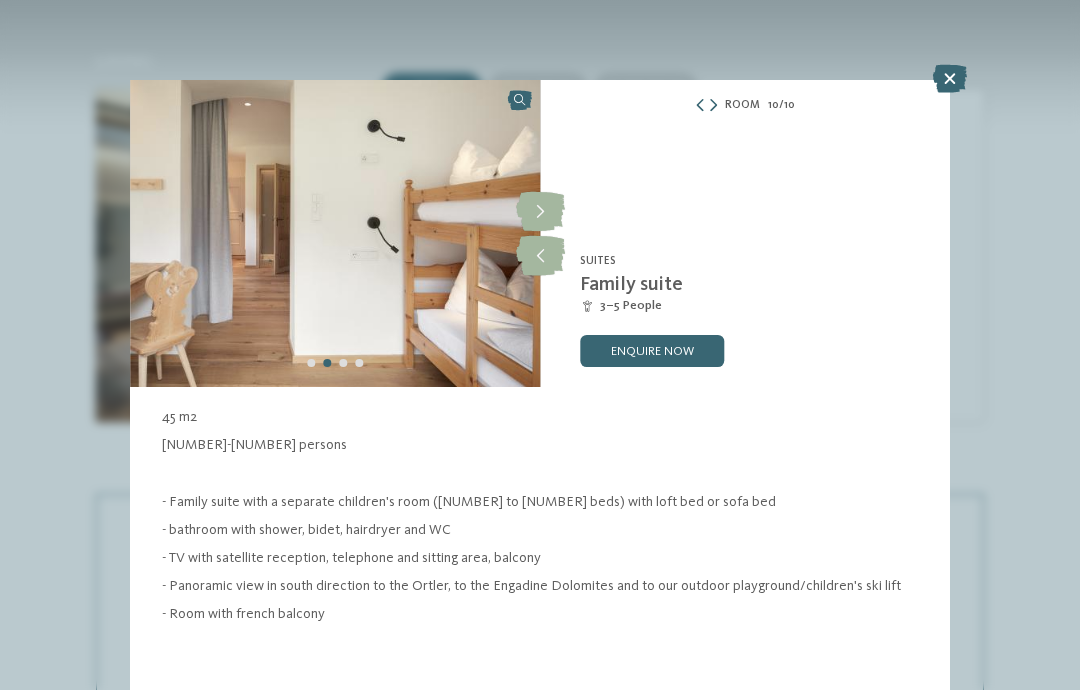 click at bounding box center [950, 79] 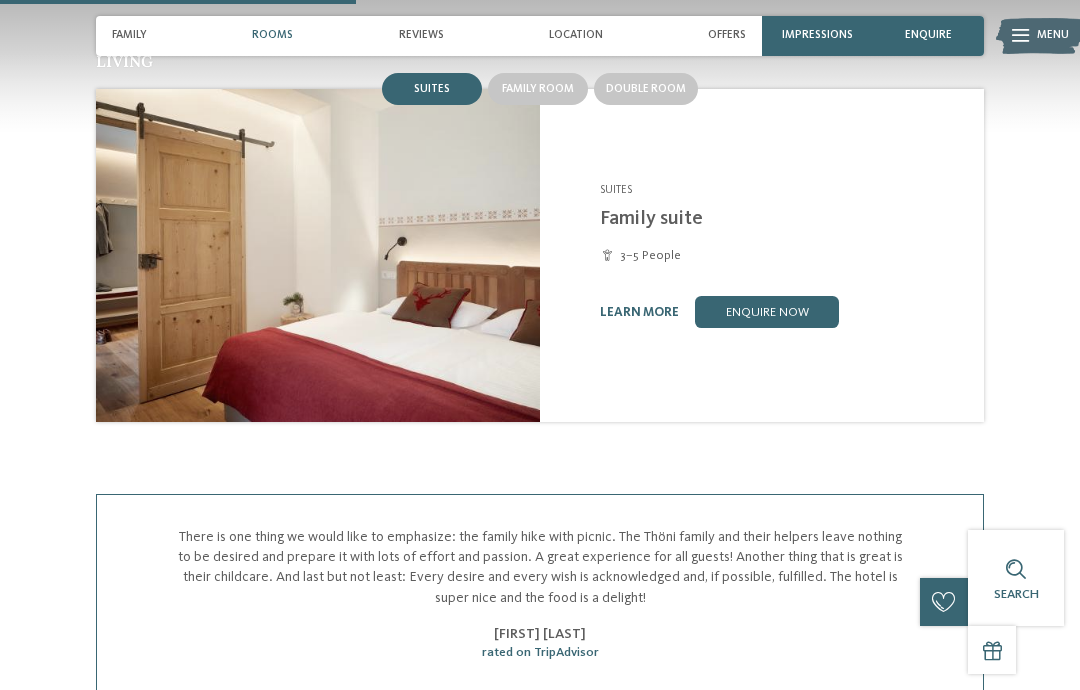 click on "Double room" at bounding box center (646, 89) 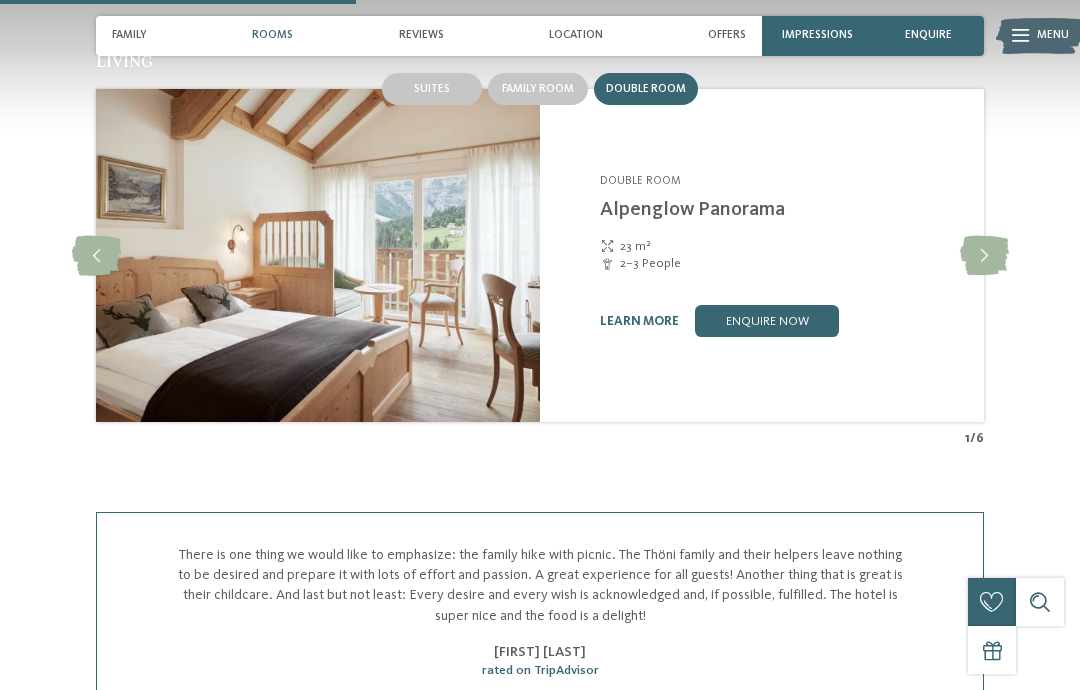 click on "learn more" at bounding box center (639, 321) 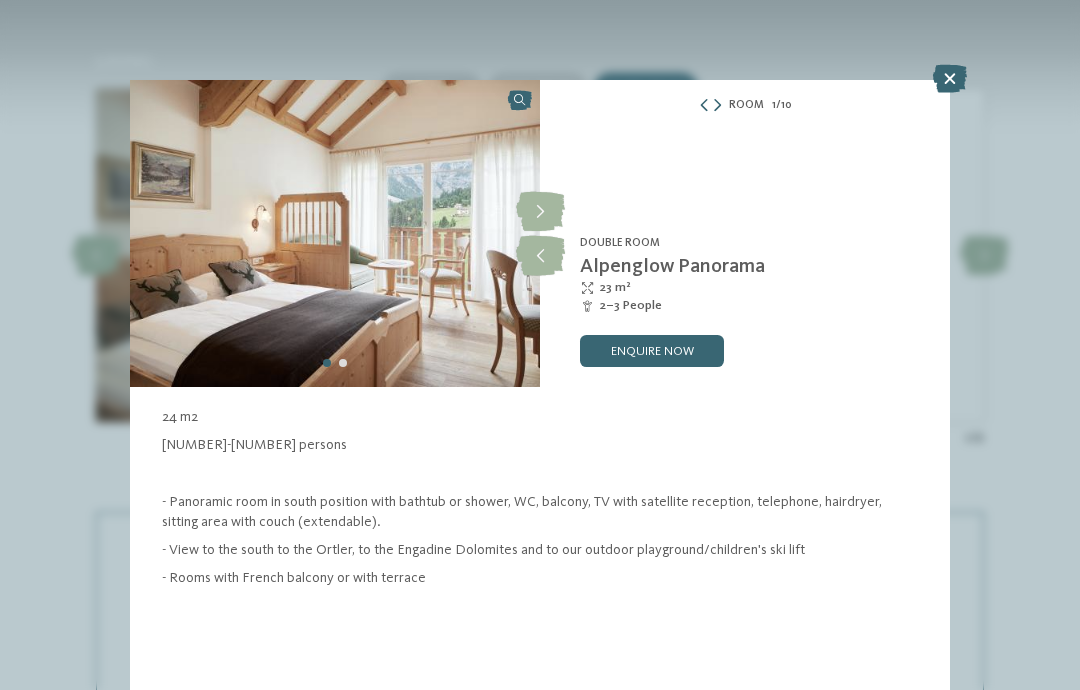 scroll, scrollTop: 0, scrollLeft: 0, axis: both 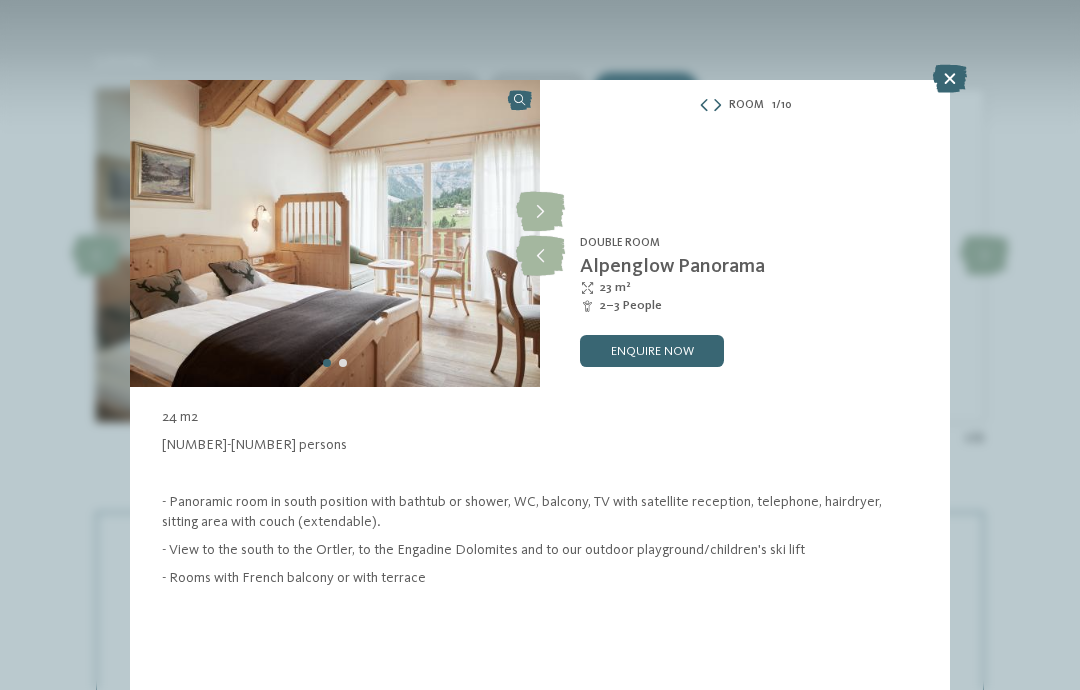 click at bounding box center [540, 212] 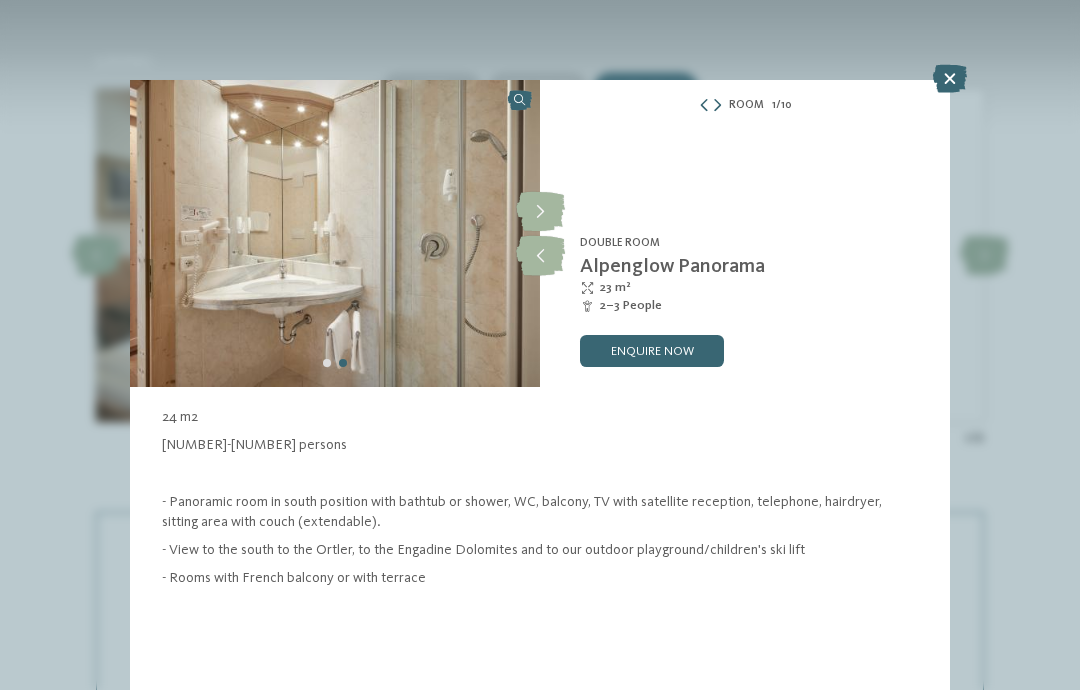 click at bounding box center (540, 212) 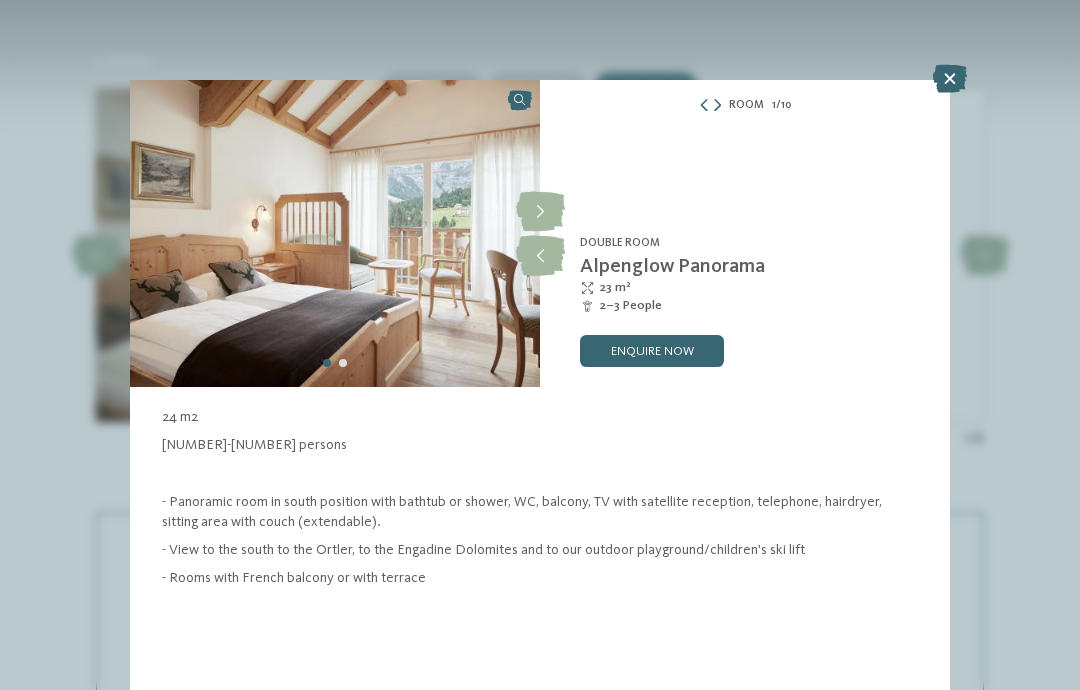 click at bounding box center [540, 212] 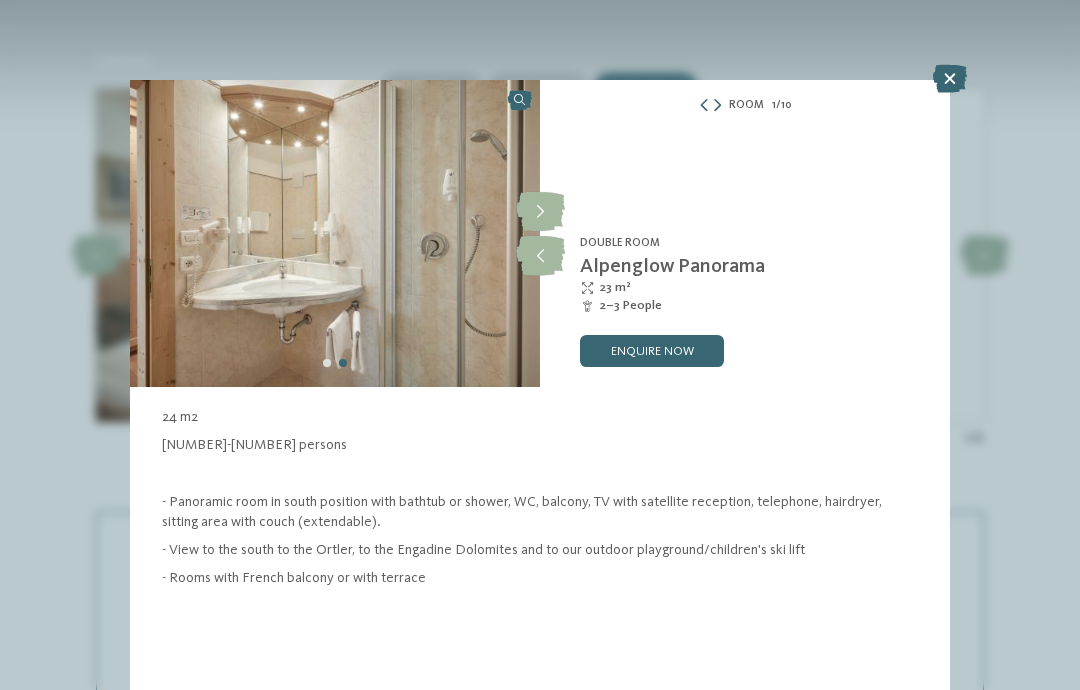 click at bounding box center [540, 212] 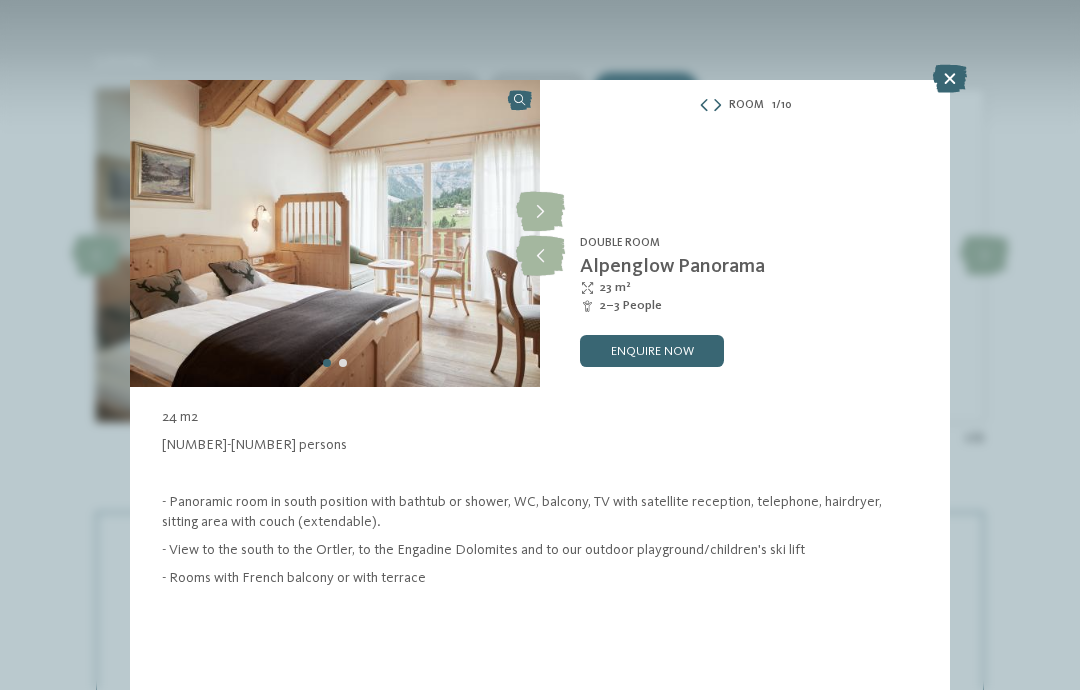 click at bounding box center [717, 106] 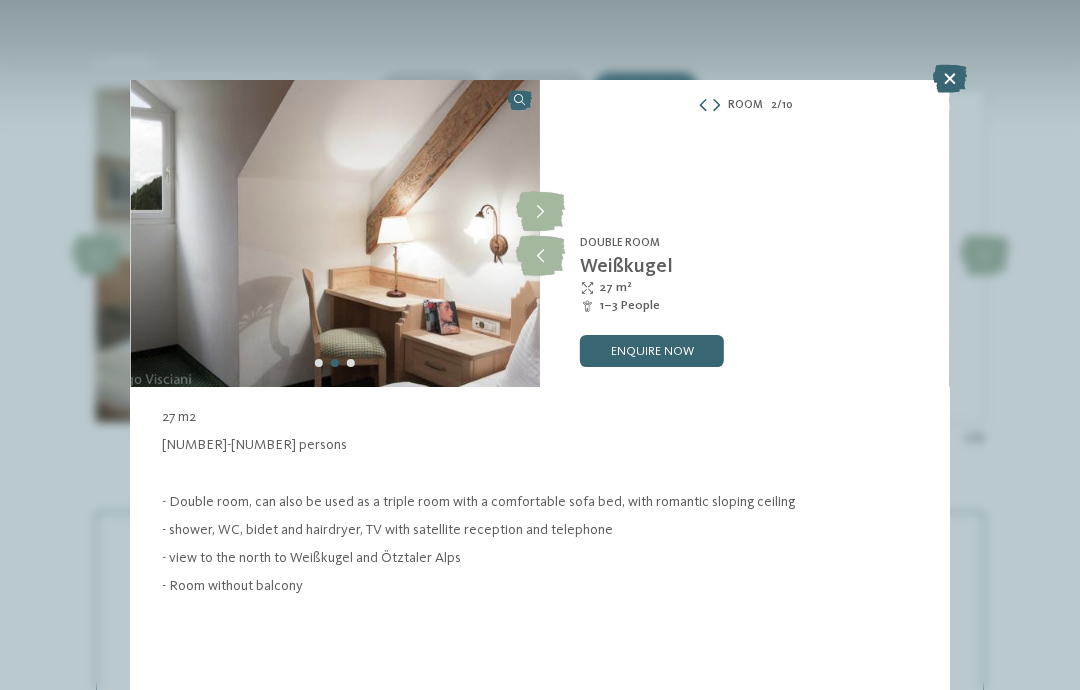 click at bounding box center [716, 106] 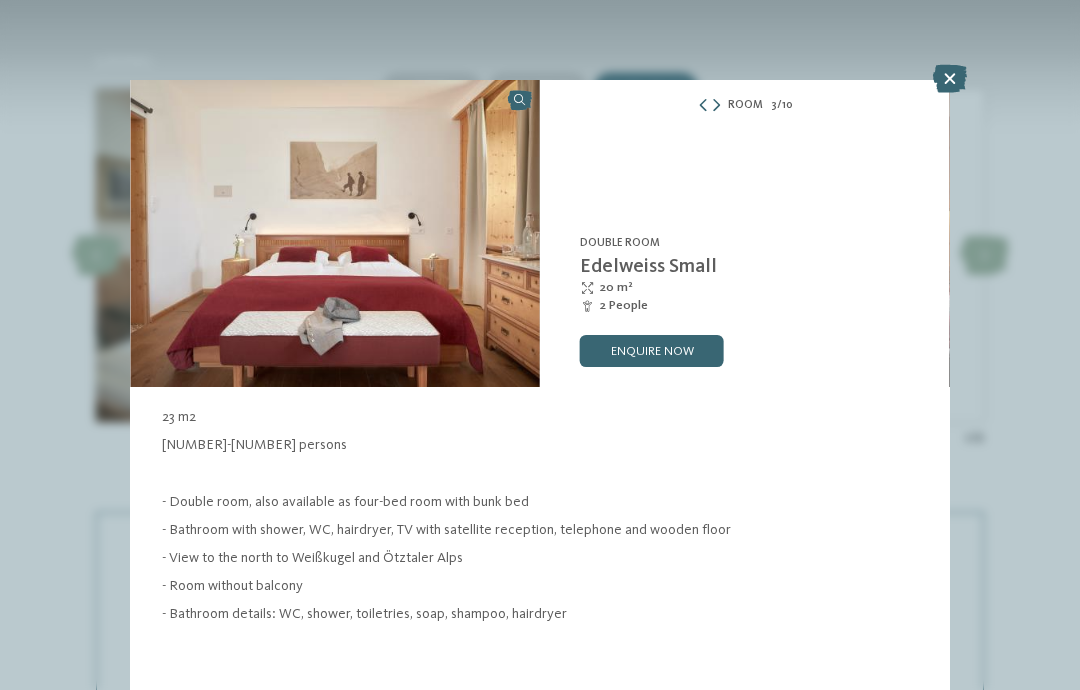 click at bounding box center (716, 106) 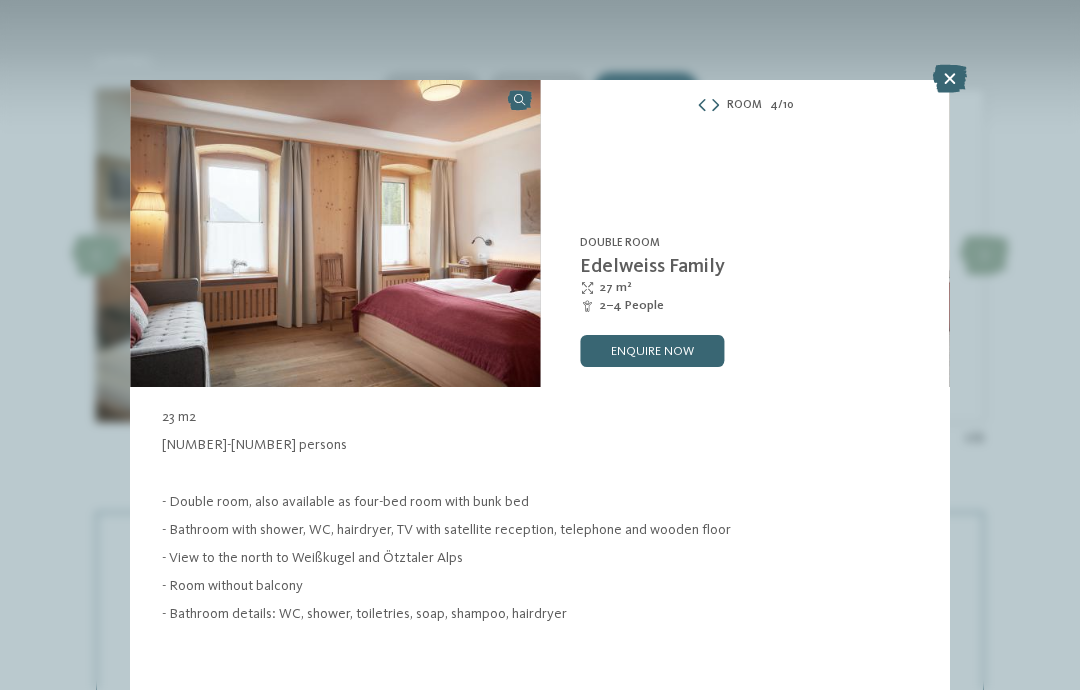 click at bounding box center [715, 106] 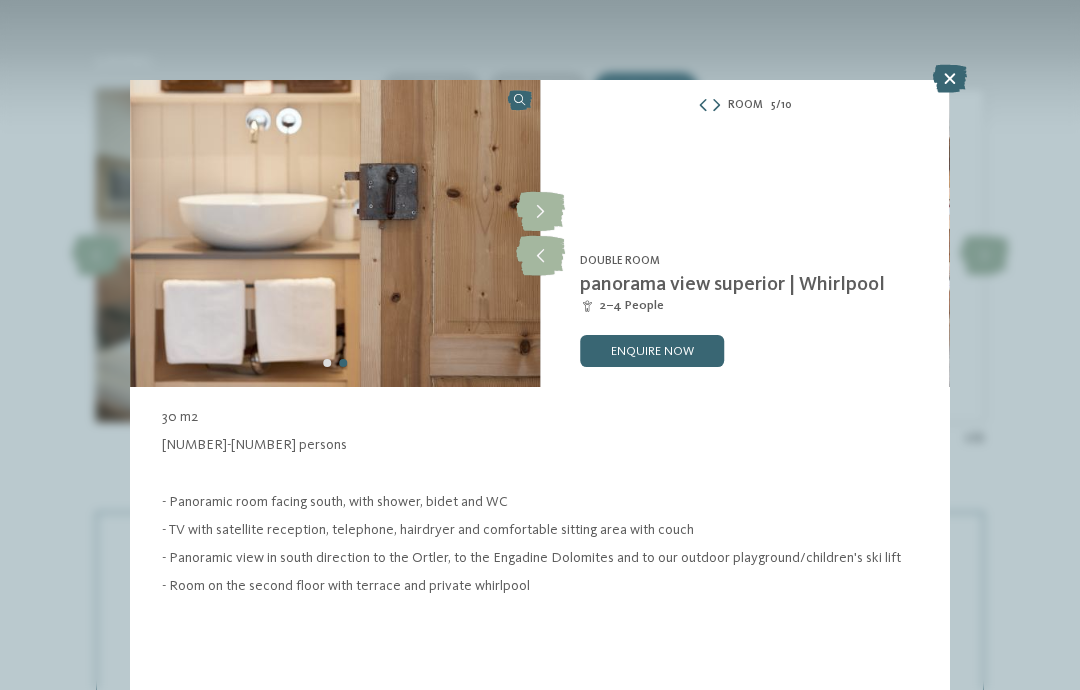 click at bounding box center (716, 106) 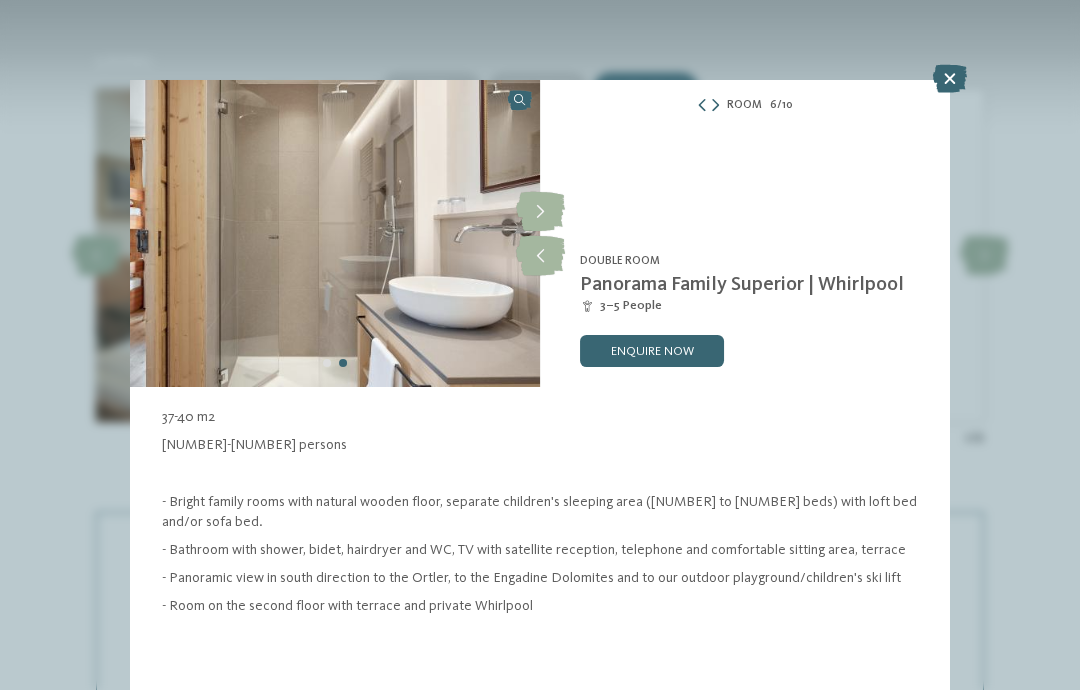 click at bounding box center [715, 106] 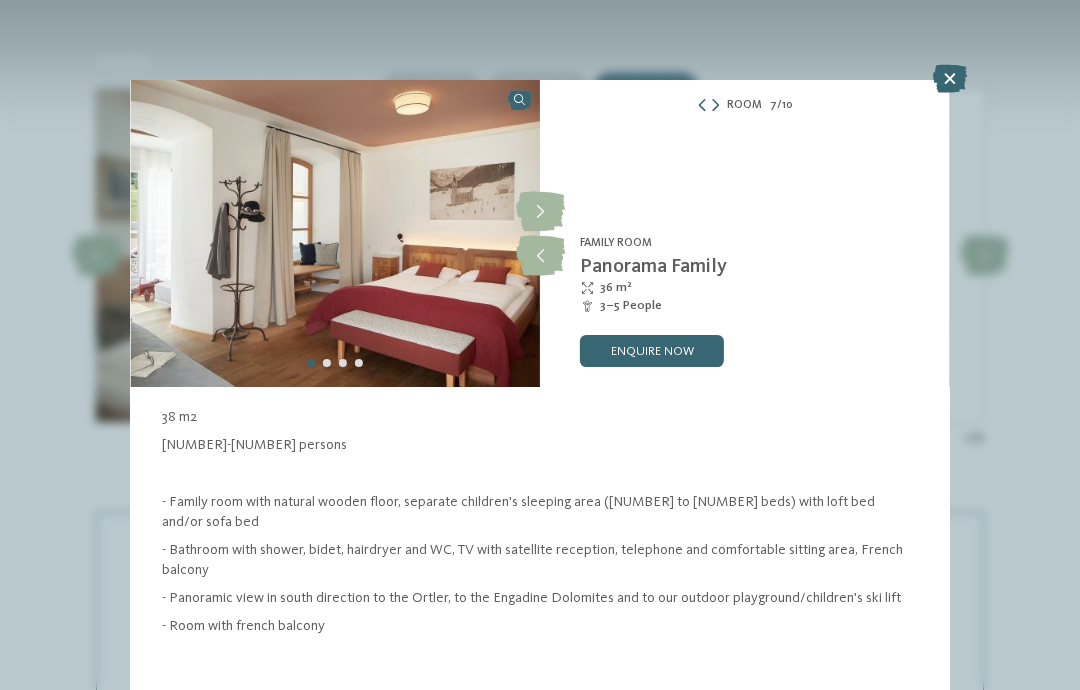 click at bounding box center (702, 106) 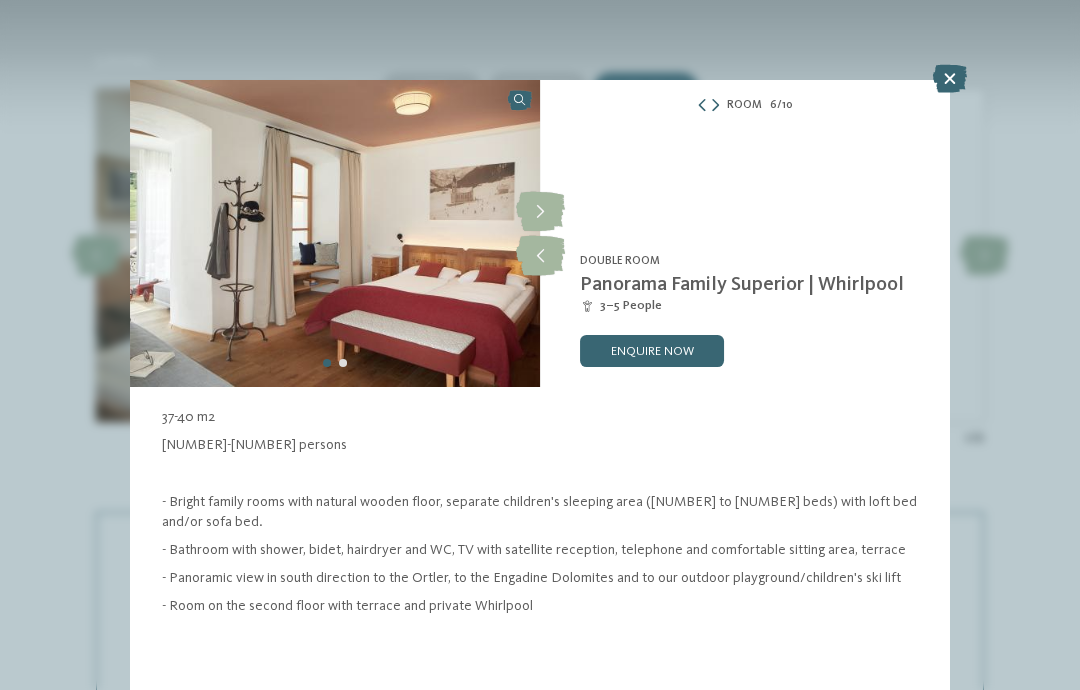 click on "Room
6
/
10" at bounding box center [745, 106] 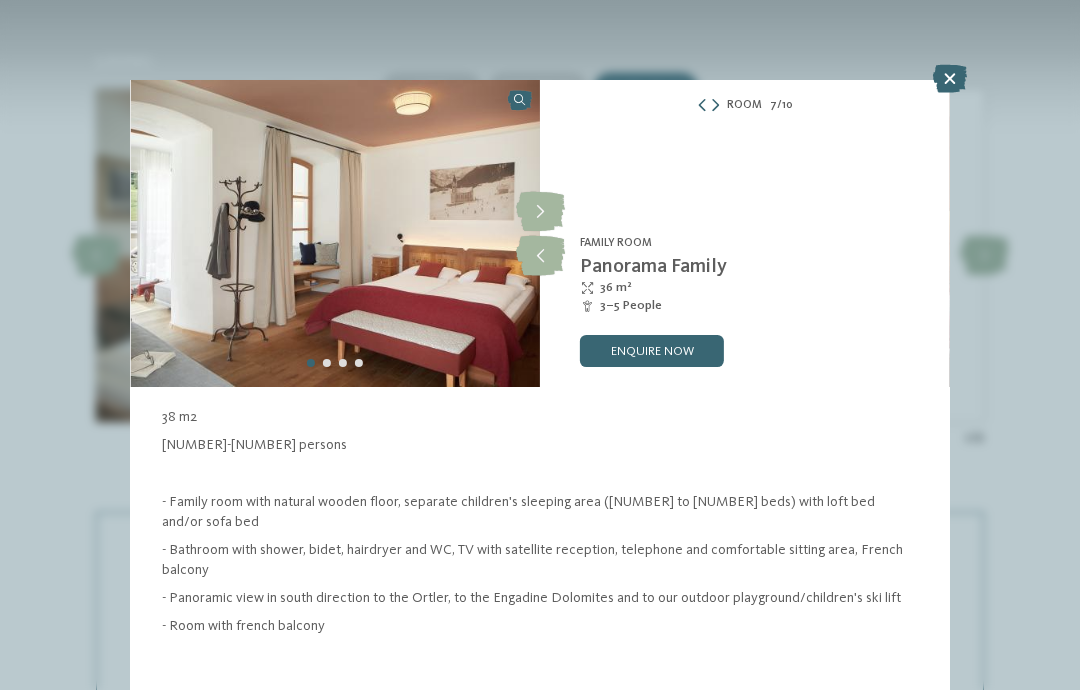 click at bounding box center (715, 106) 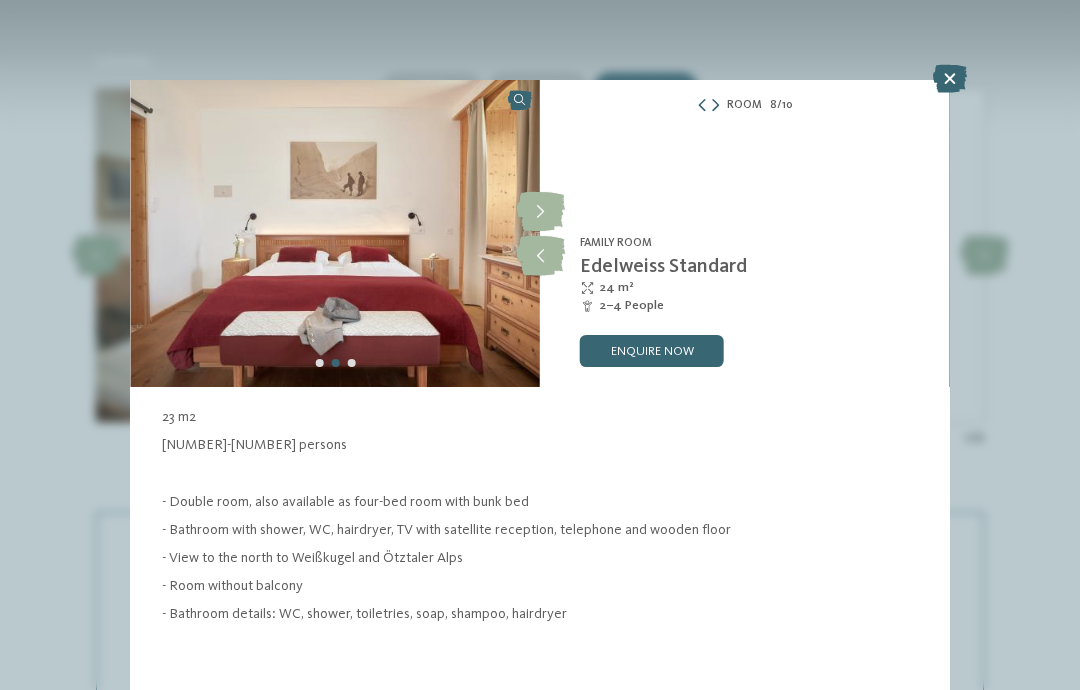 click at bounding box center (702, 106) 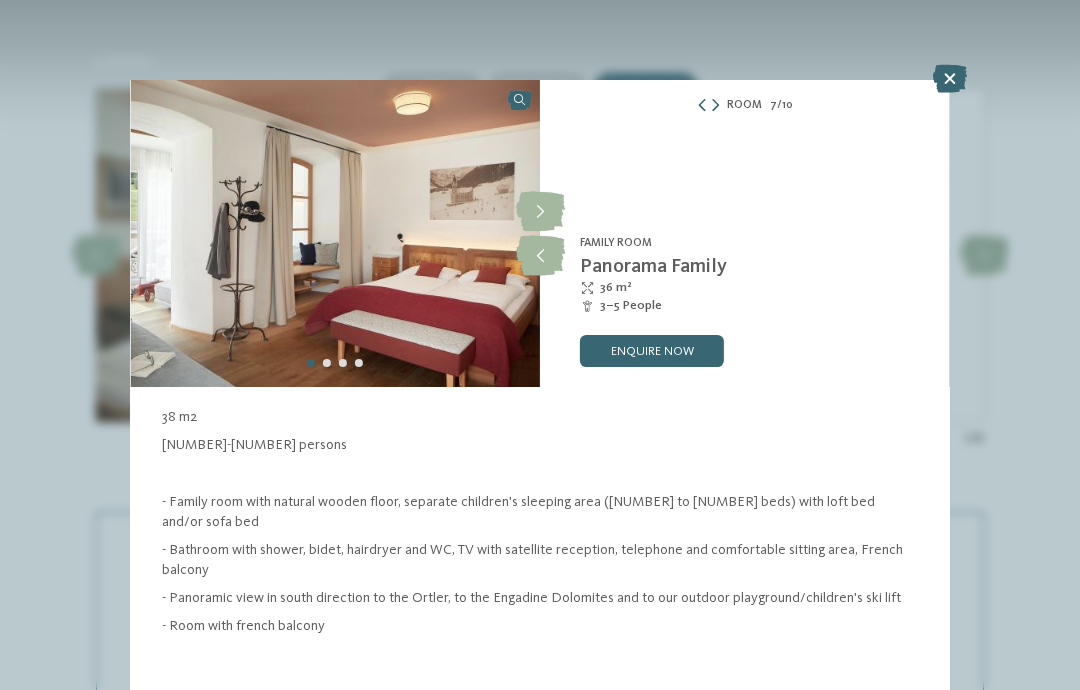 click at bounding box center [715, 106] 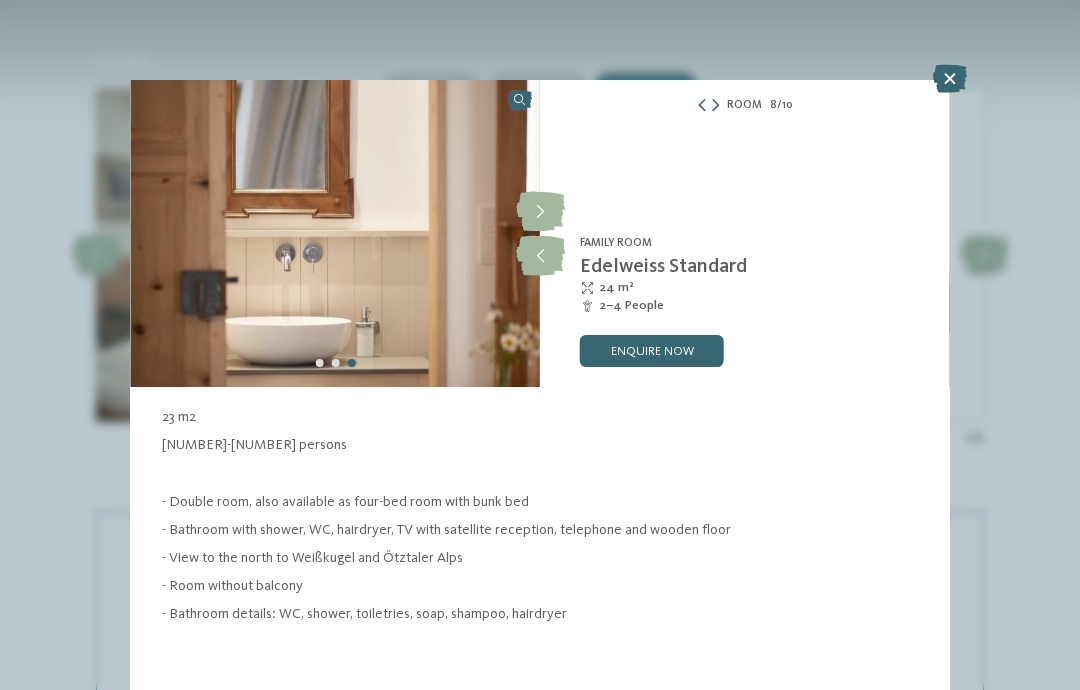 click at bounding box center (715, 106) 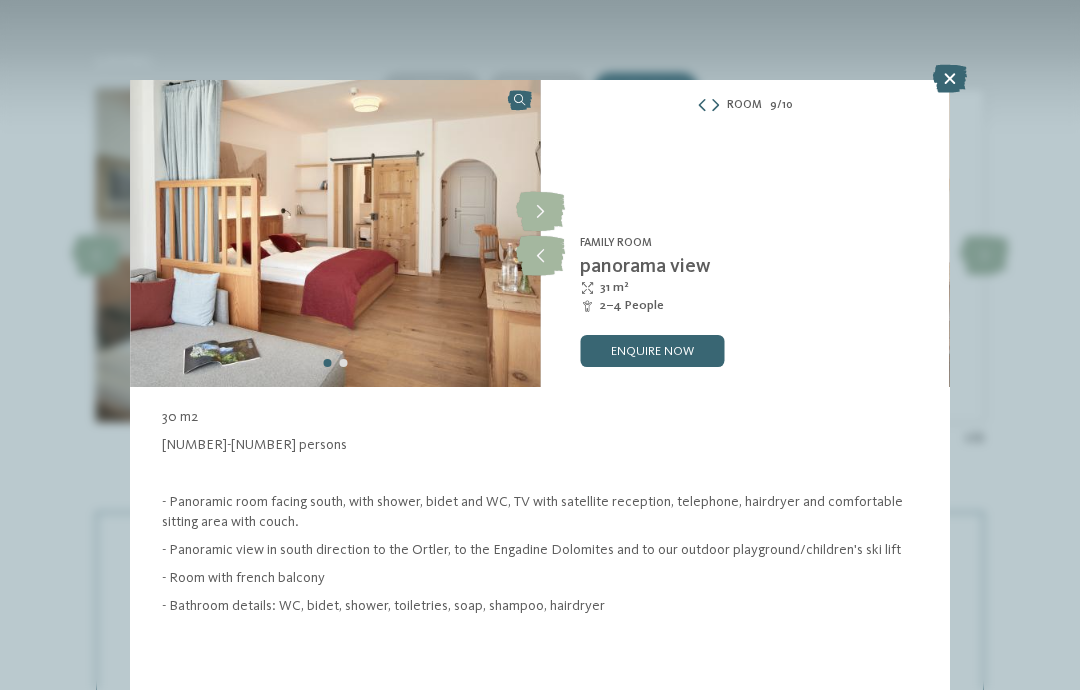 click at bounding box center [715, 106] 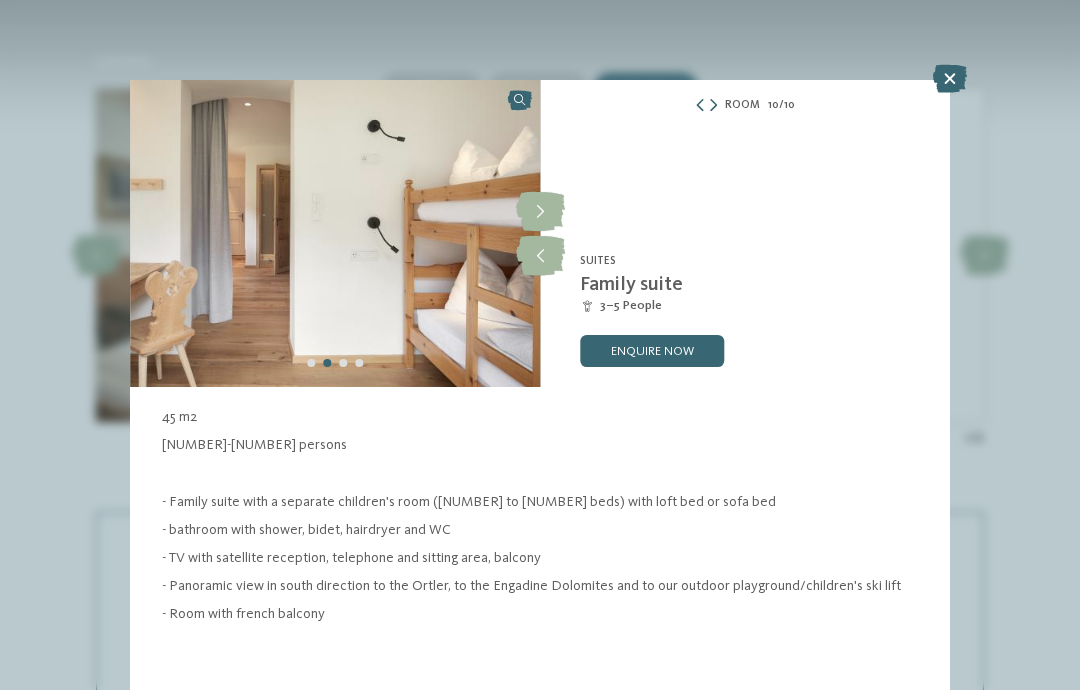 click at bounding box center [950, 79] 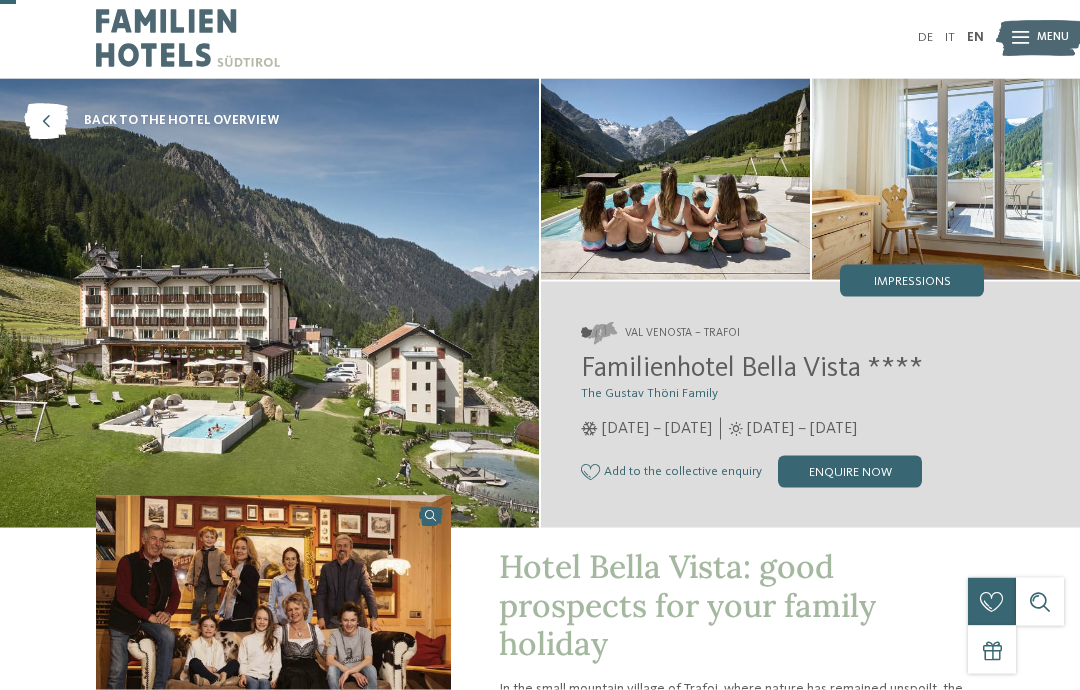 scroll, scrollTop: 0, scrollLeft: 0, axis: both 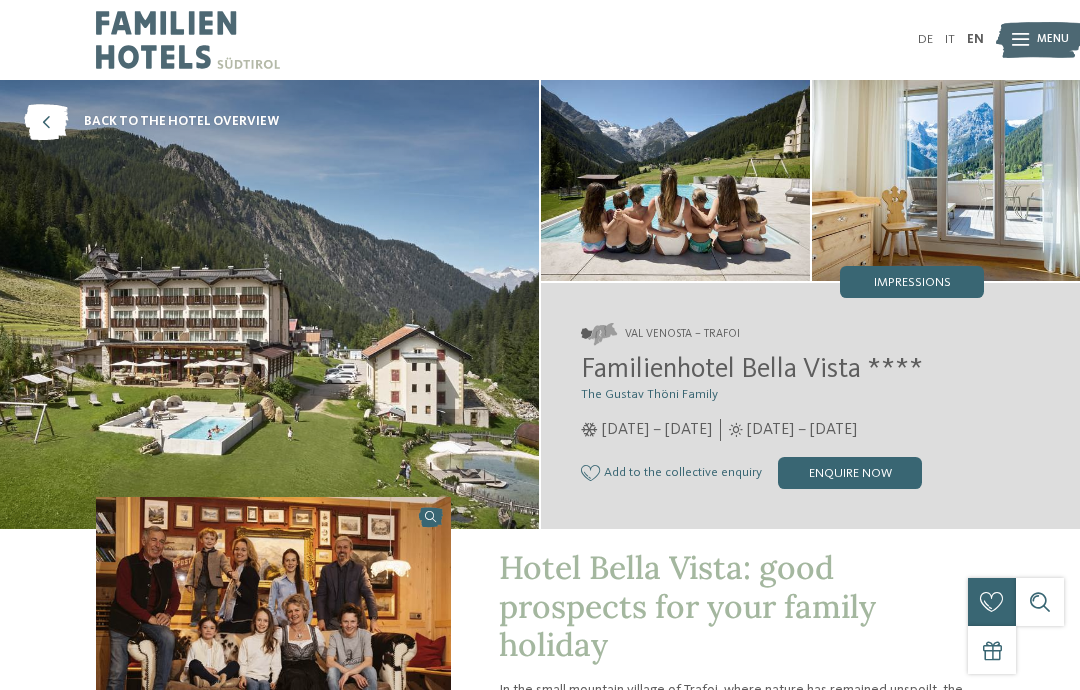 click on "DE" at bounding box center [925, 39] 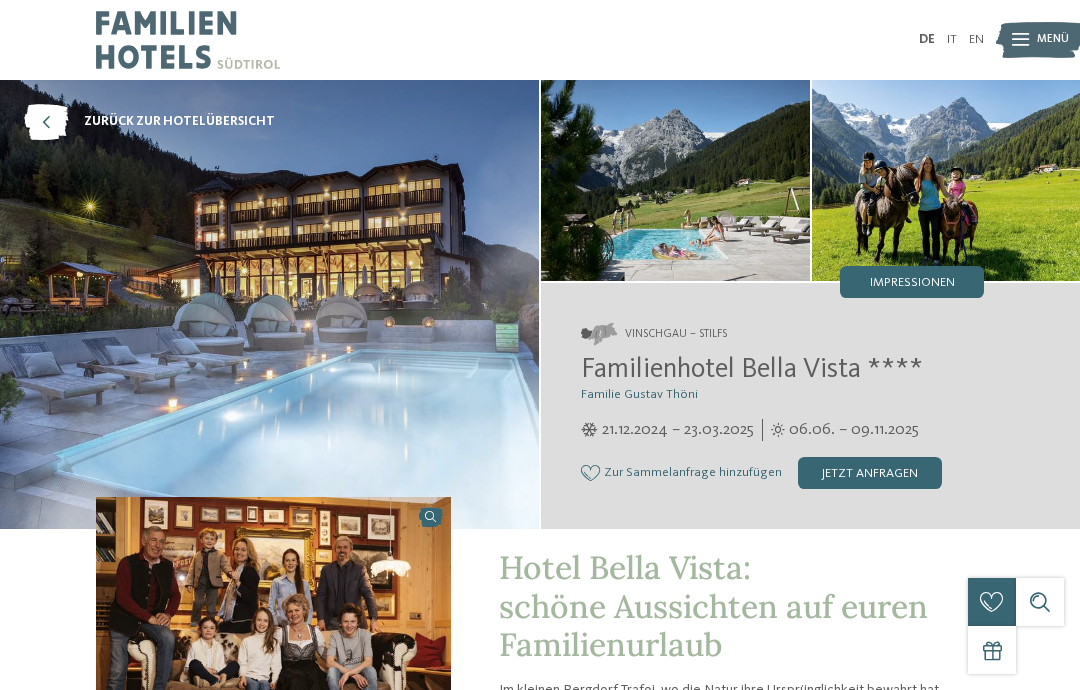 scroll, scrollTop: 0, scrollLeft: 0, axis: both 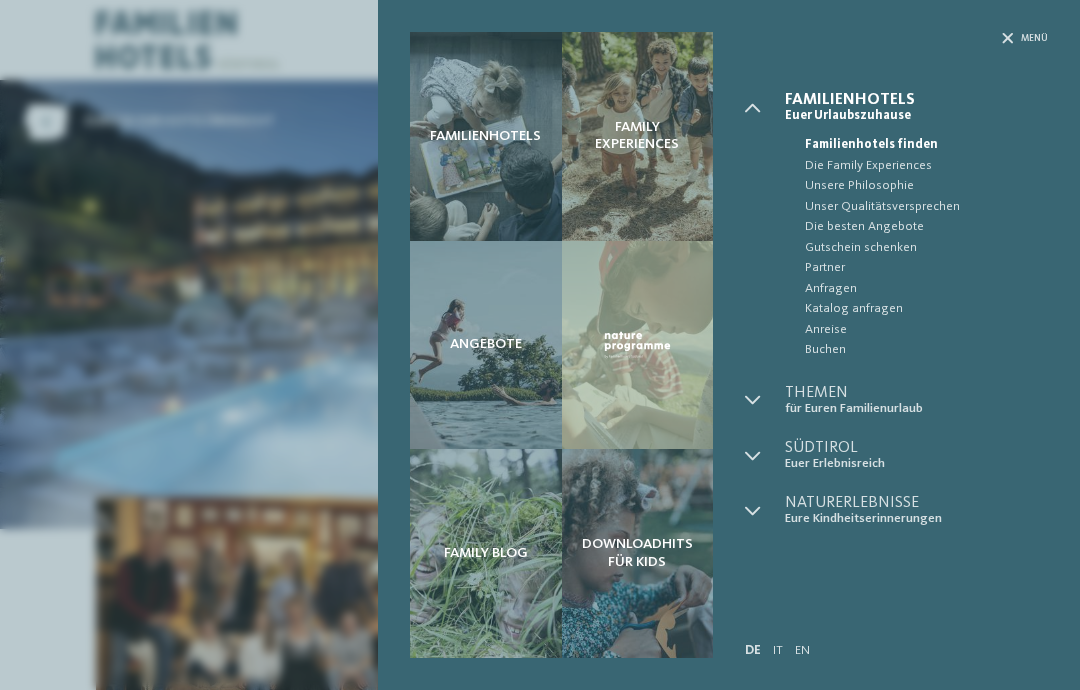 click on "Menü" at bounding box center (896, 62) 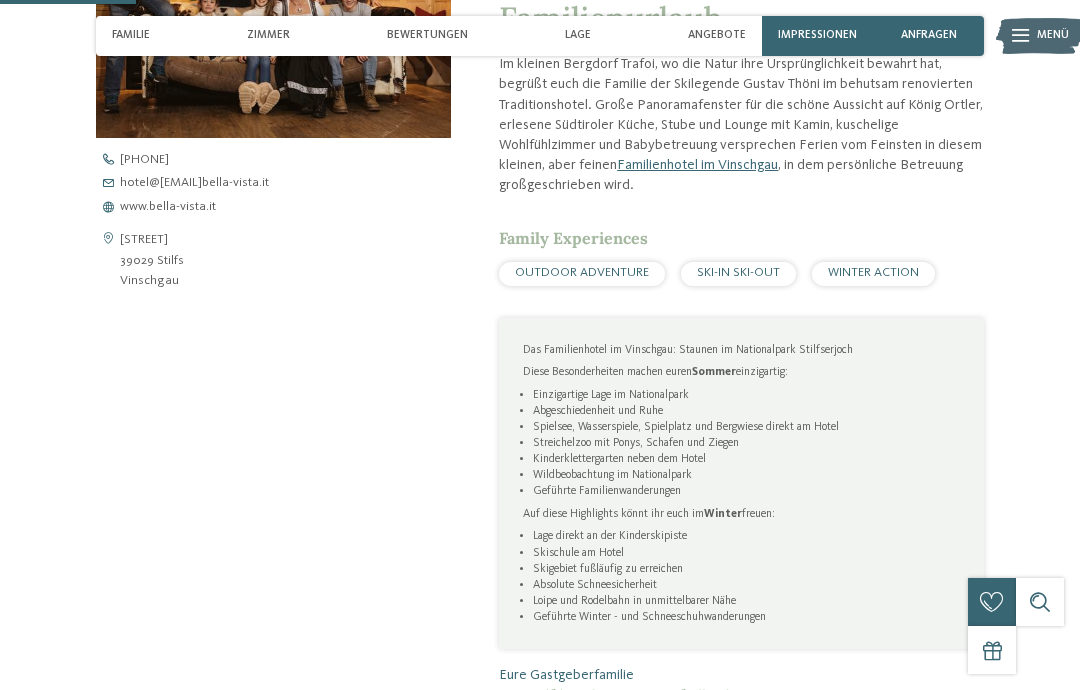 scroll, scrollTop: 629, scrollLeft: 0, axis: vertical 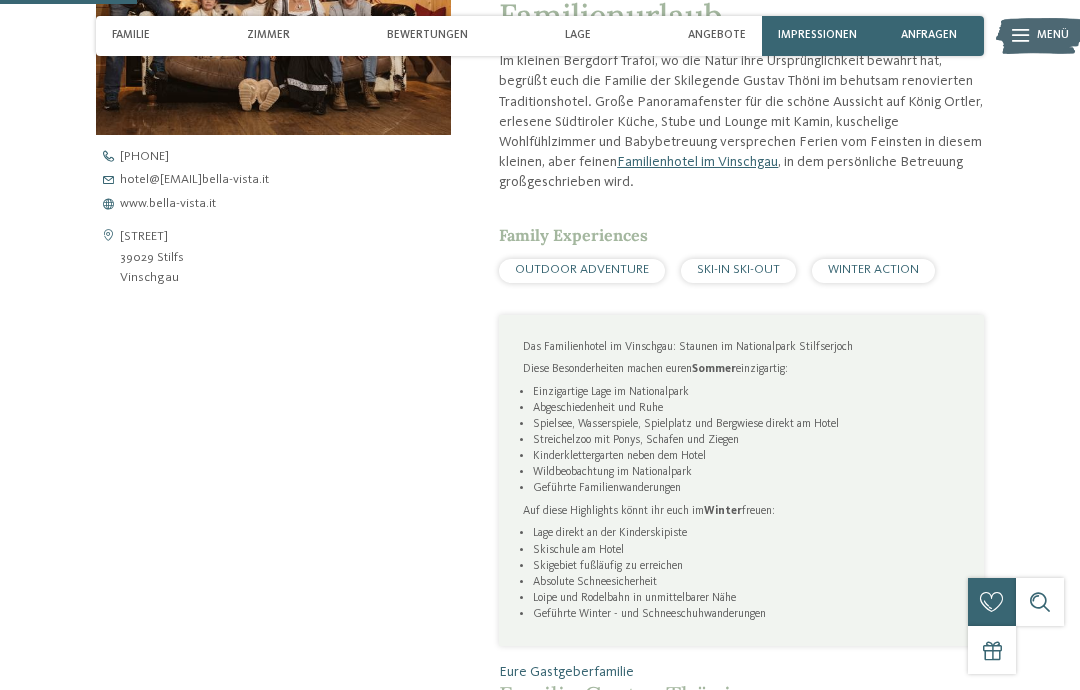 click on "Angebote" at bounding box center [717, 35] 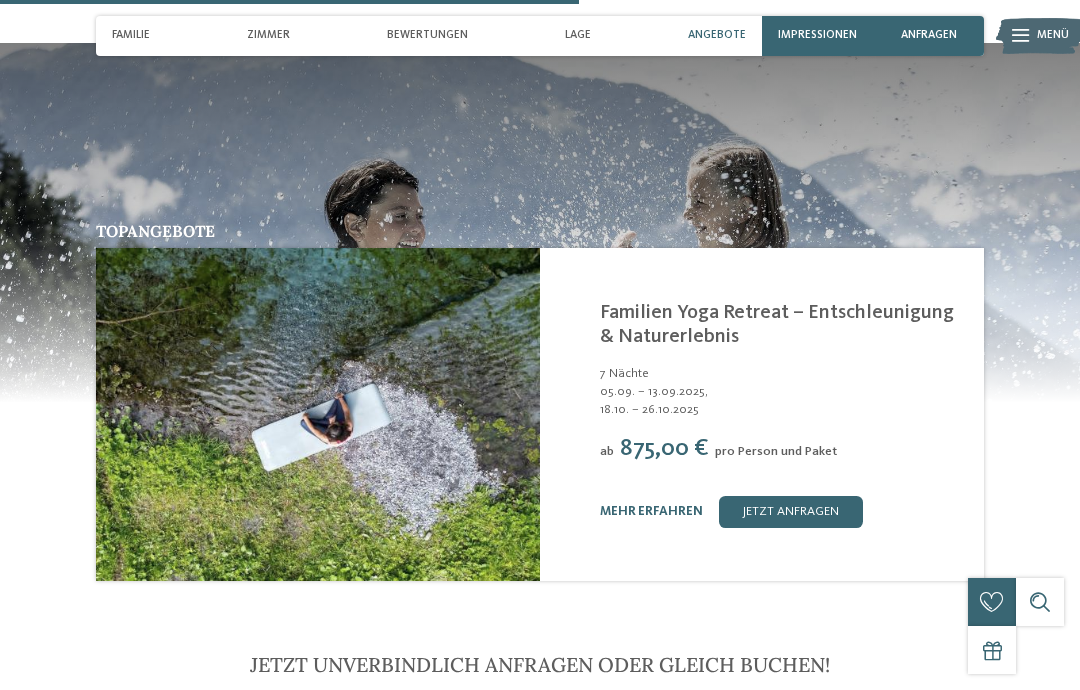 scroll, scrollTop: 2712, scrollLeft: 0, axis: vertical 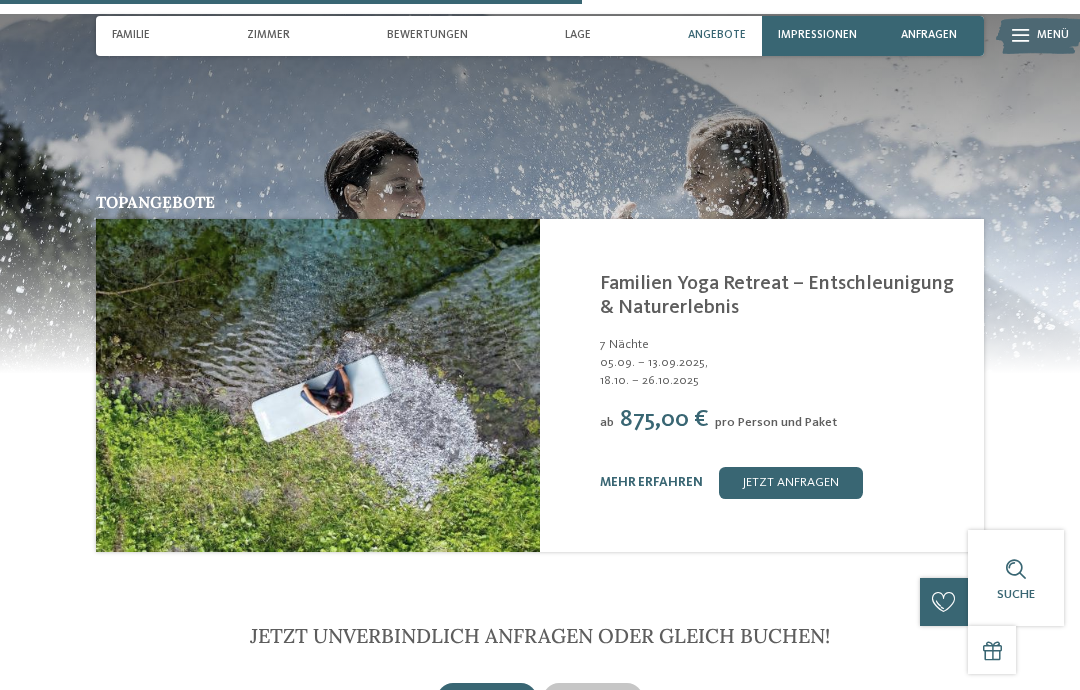 click on "Bewertungen" at bounding box center (427, 35) 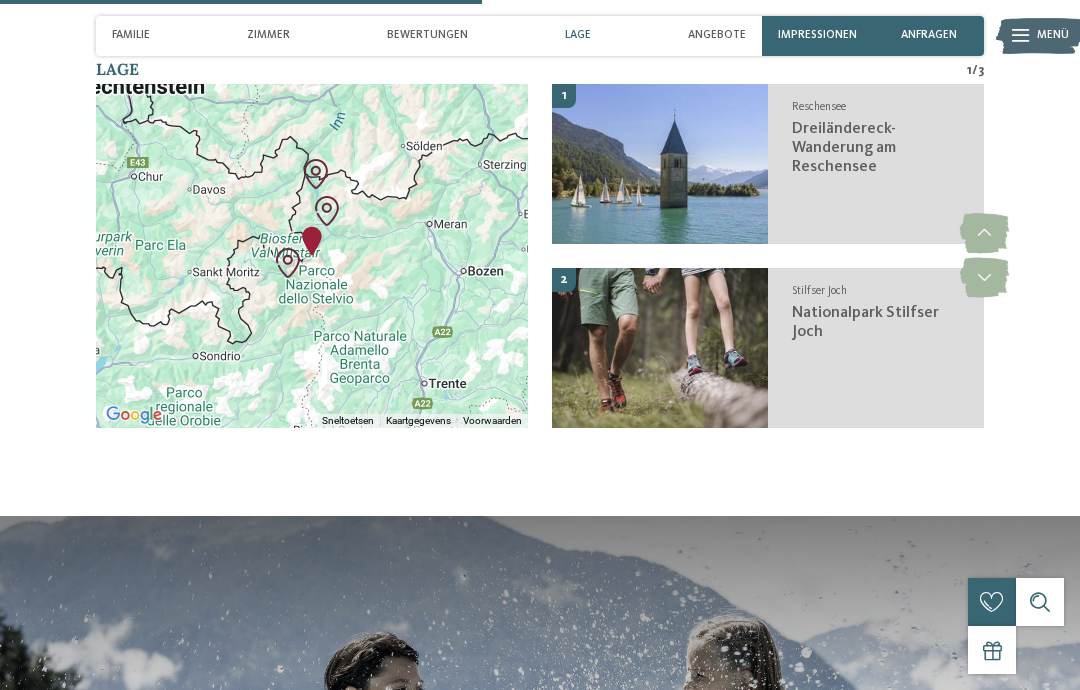 scroll, scrollTop: 2211, scrollLeft: 0, axis: vertical 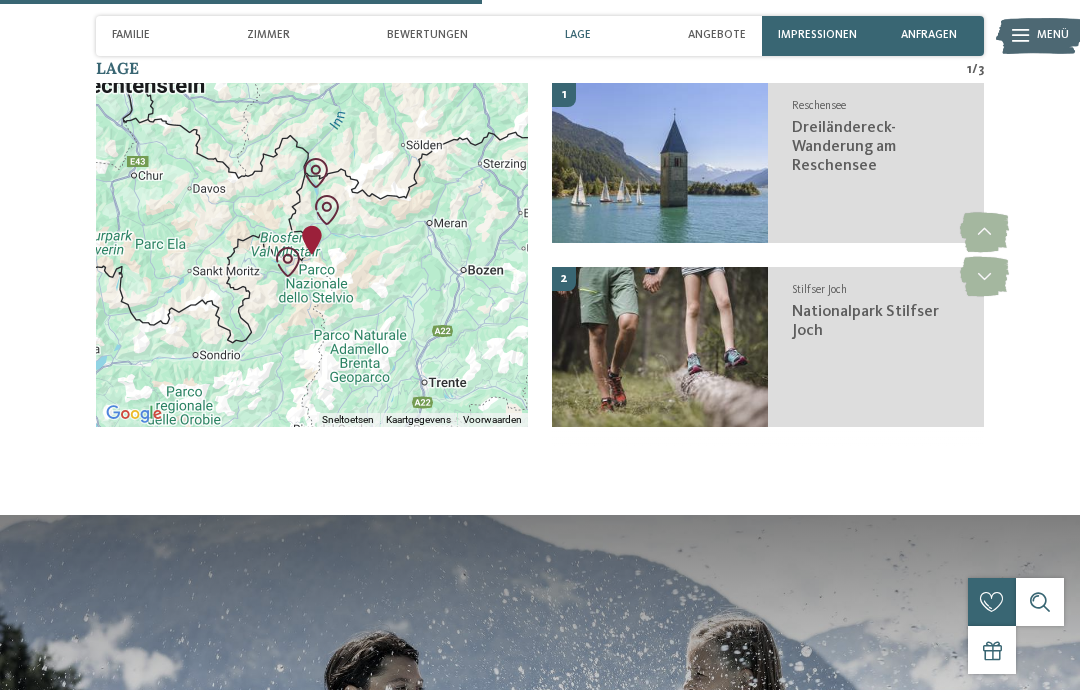click at bounding box center (984, 277) 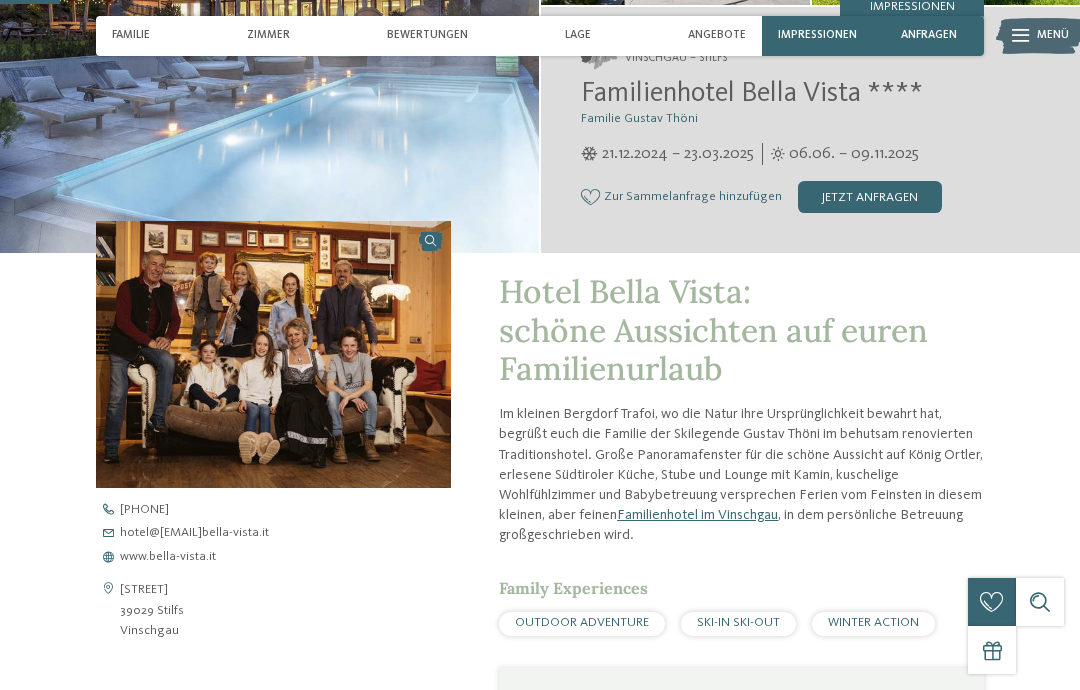 scroll, scrollTop: 304, scrollLeft: 0, axis: vertical 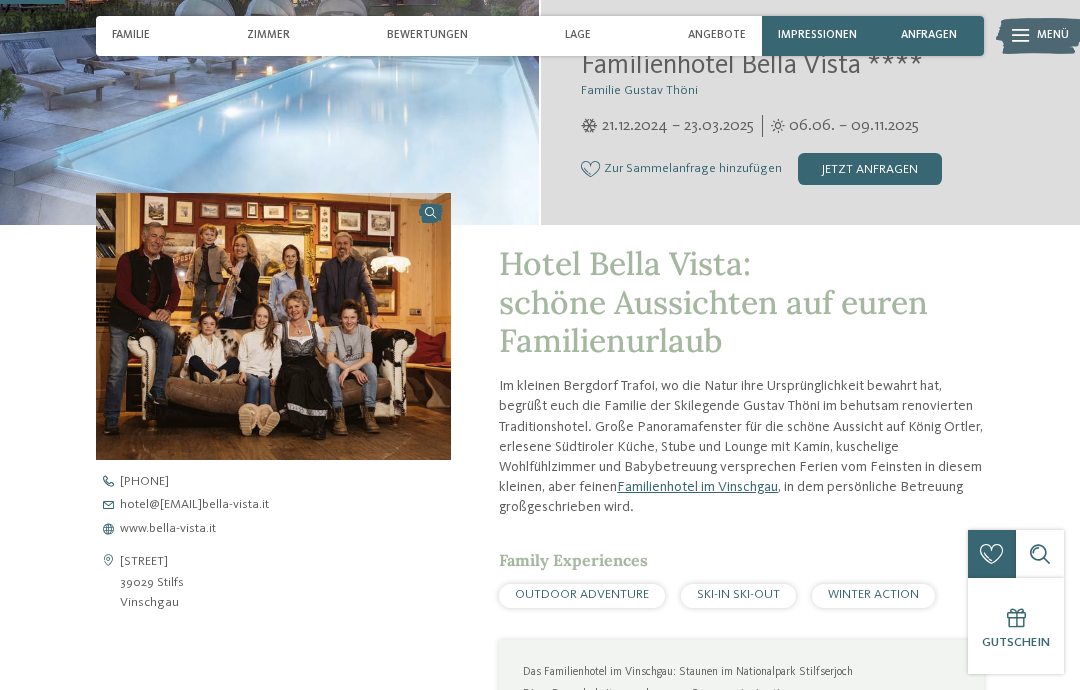 click on "www.bella-vista.it" at bounding box center [168, 529] 